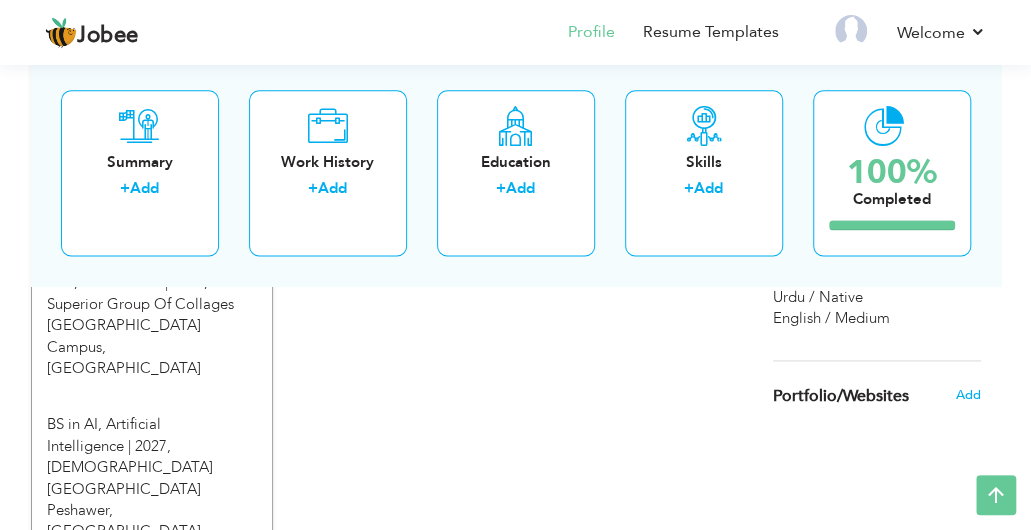 scroll, scrollTop: 1035, scrollLeft: 0, axis: vertical 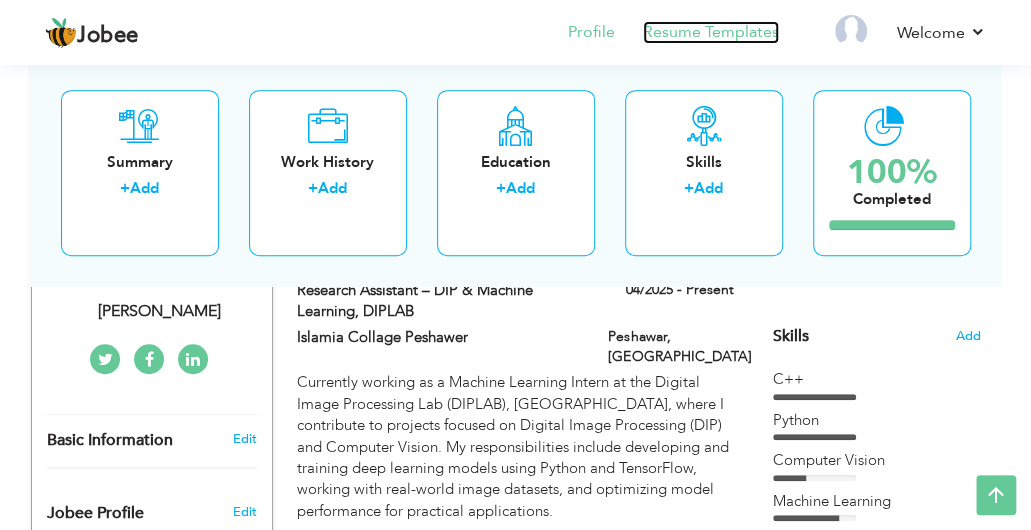 click on "Resume Templates" at bounding box center [711, 32] 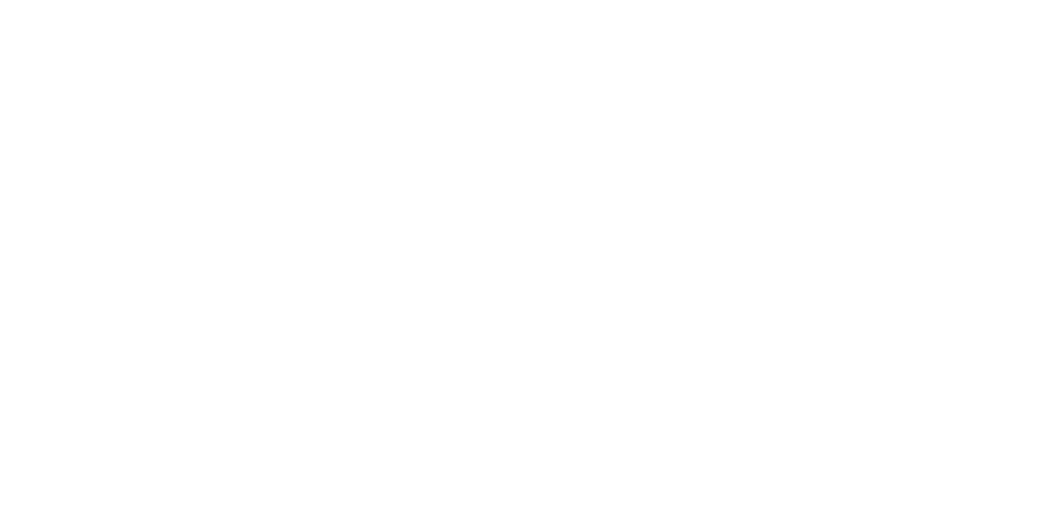 scroll, scrollTop: 0, scrollLeft: 0, axis: both 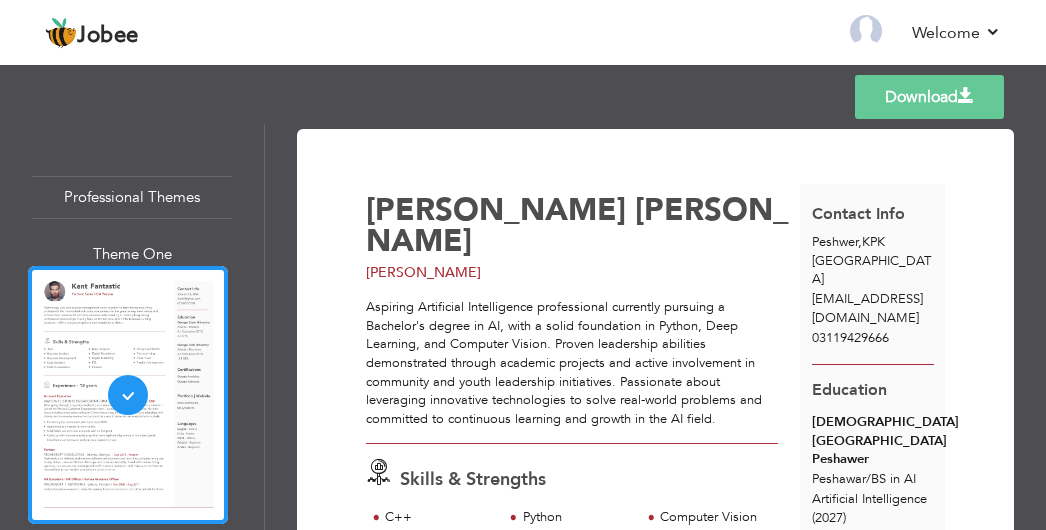 click on "[PERSON_NAME]" at bounding box center [423, 272] 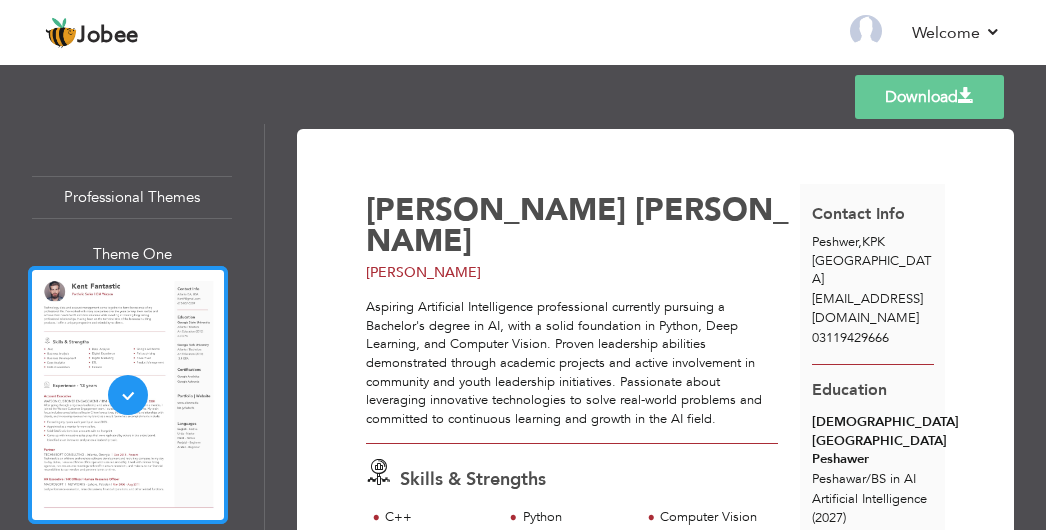 click at bounding box center [128, 395] 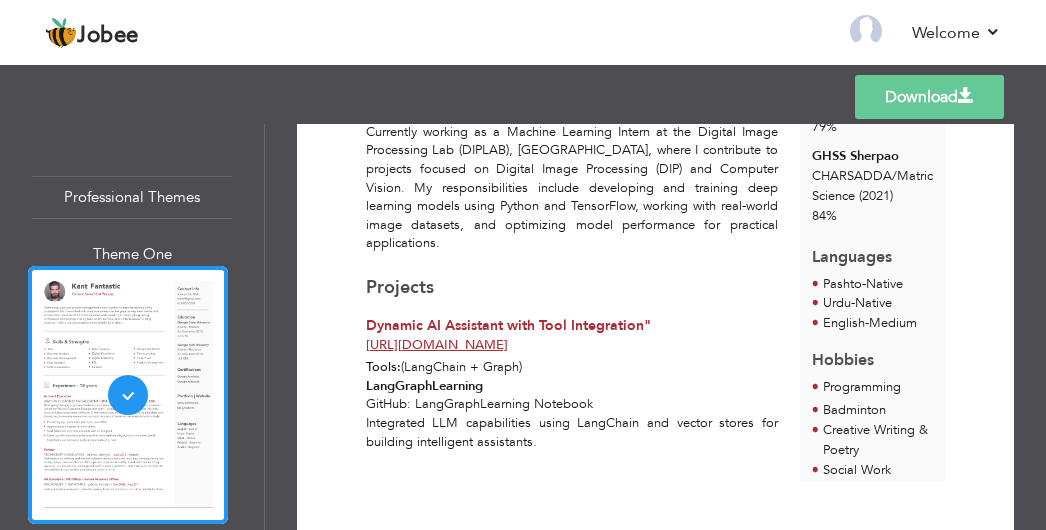 scroll, scrollTop: 556, scrollLeft: 0, axis: vertical 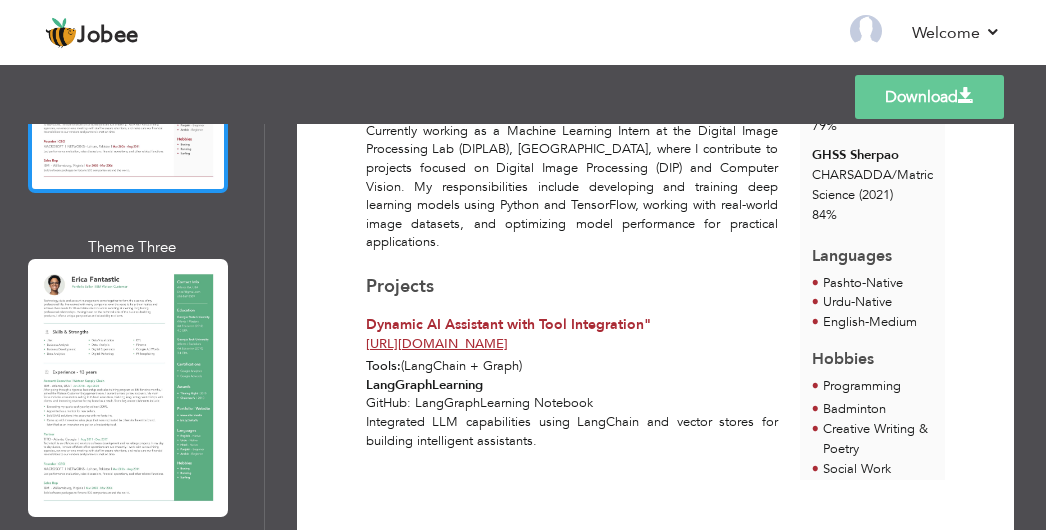 click at bounding box center [128, 388] 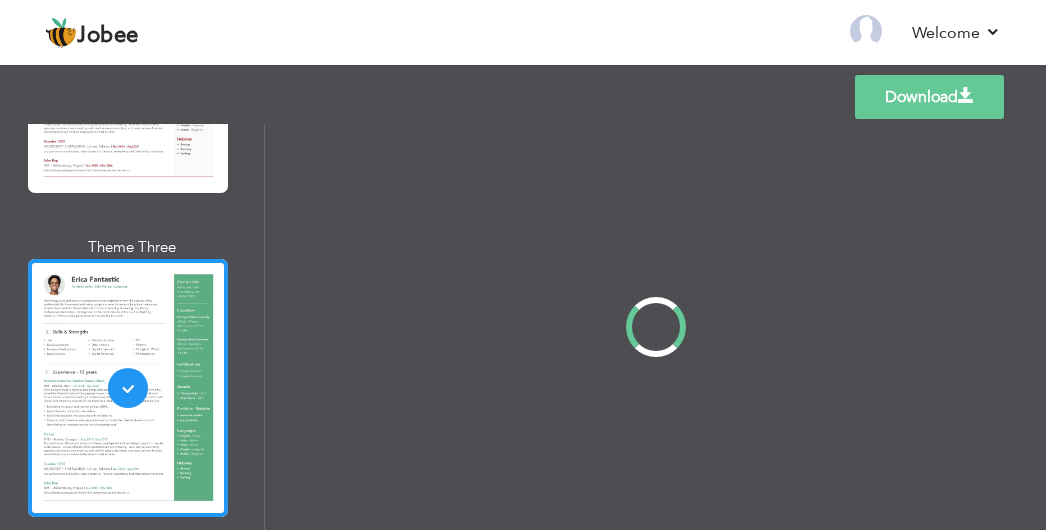 scroll, scrollTop: 0, scrollLeft: 0, axis: both 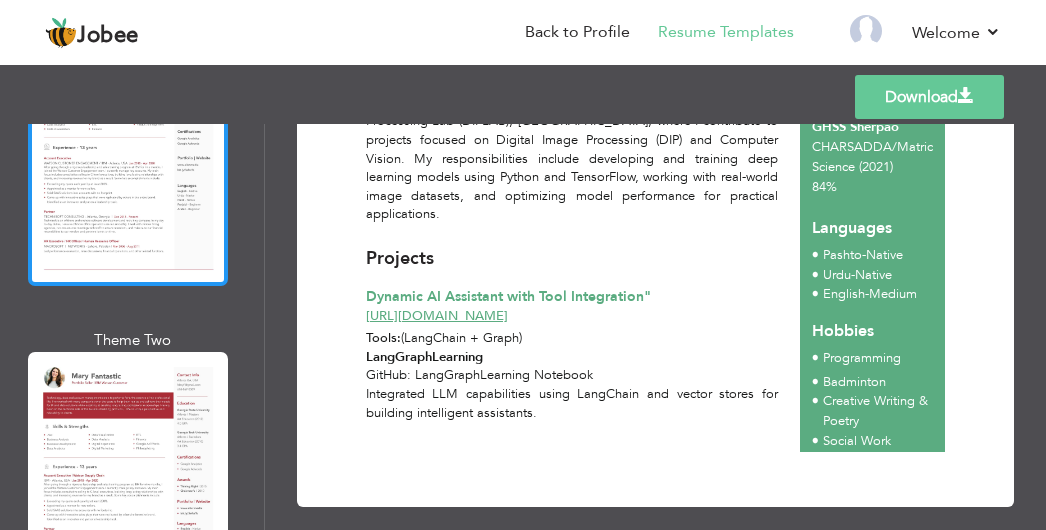 click at bounding box center [128, 157] 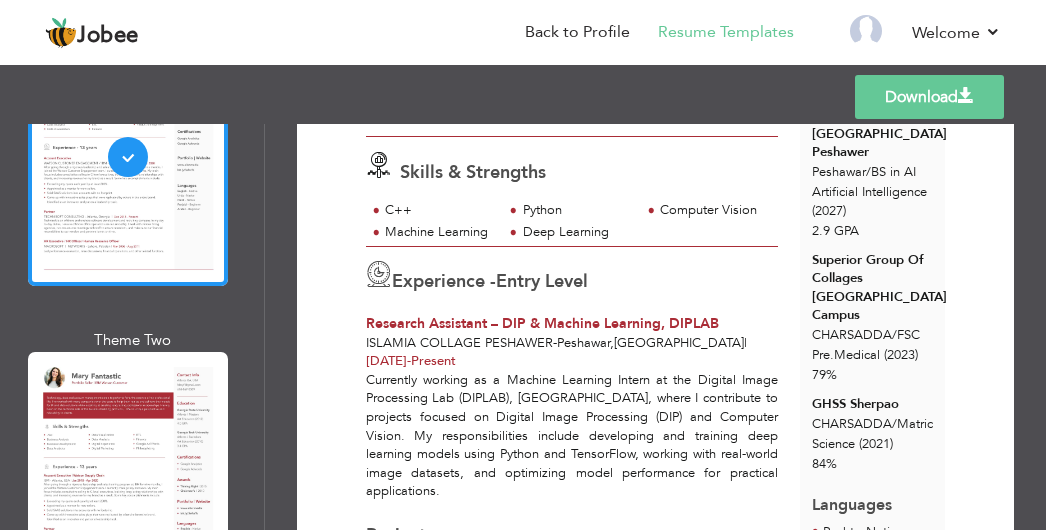 scroll, scrollTop: 306, scrollLeft: 0, axis: vertical 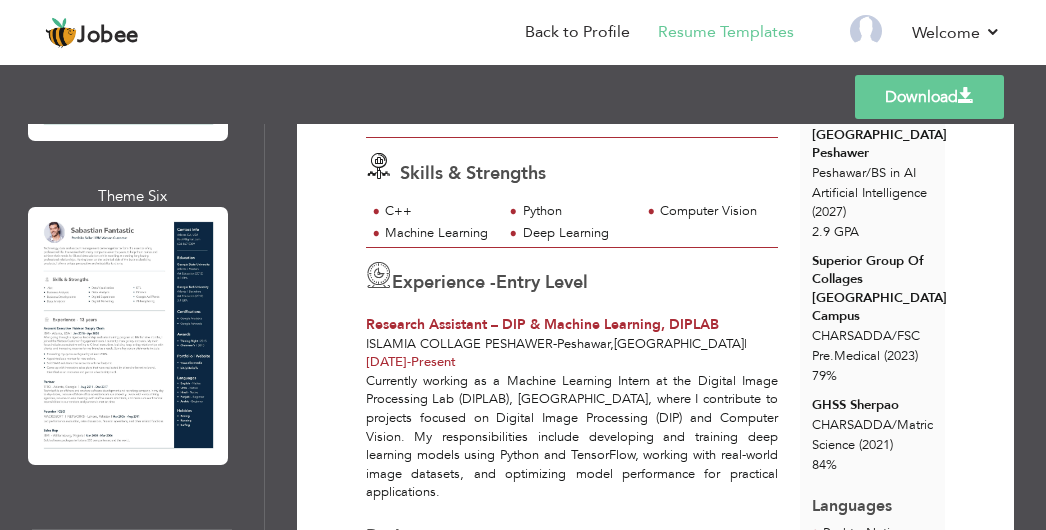 click at bounding box center [128, 336] 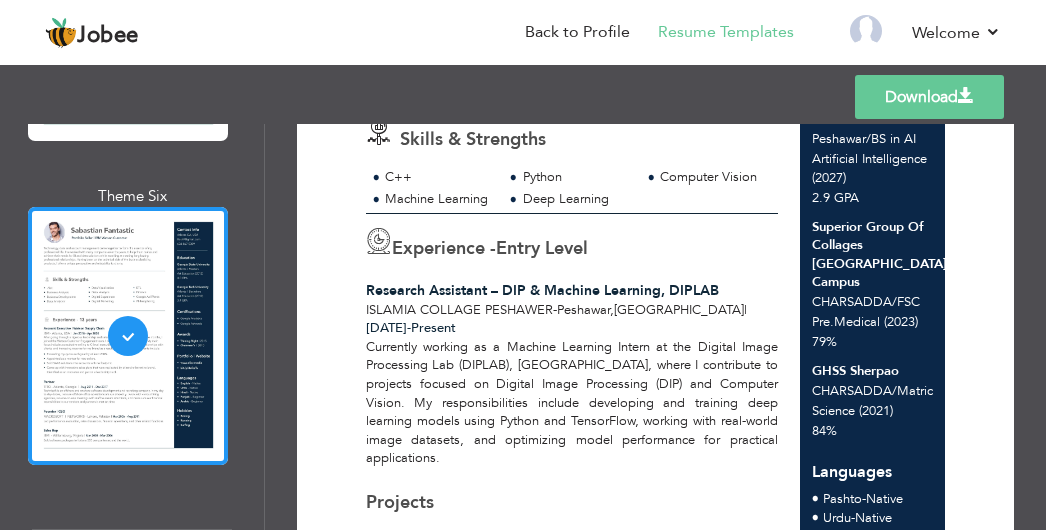 scroll, scrollTop: 584, scrollLeft: 0, axis: vertical 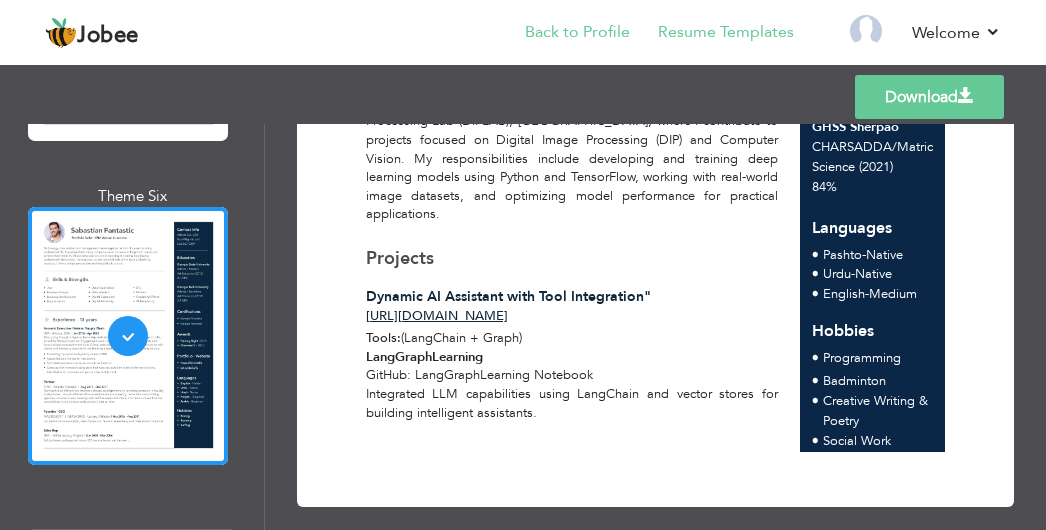 click on "Back to Profile" at bounding box center [563, 34] 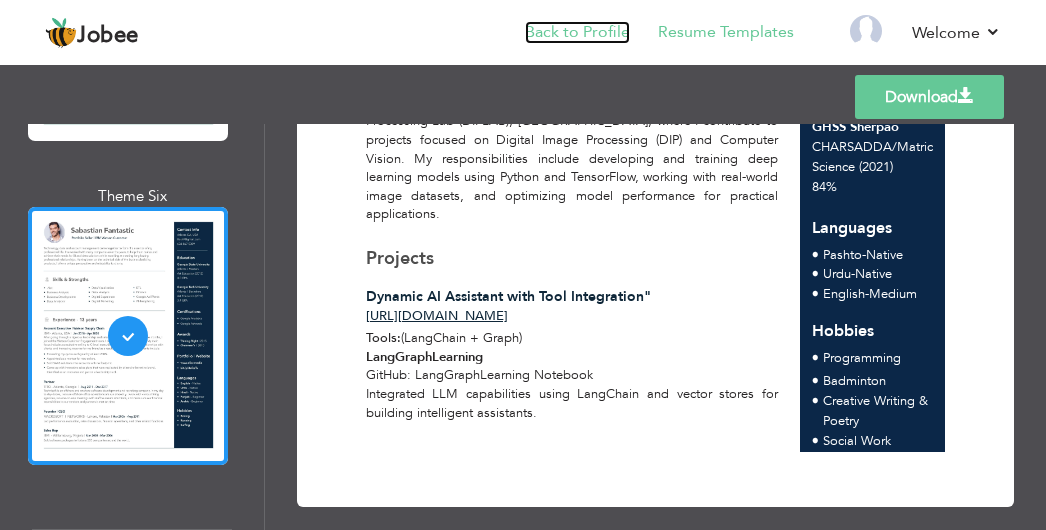 click on "Back to Profile" at bounding box center [577, 32] 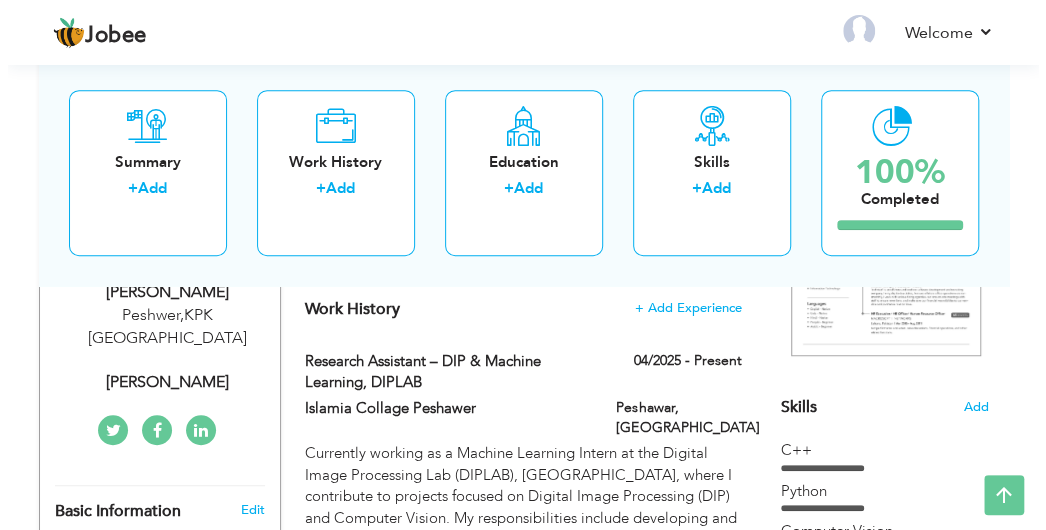 scroll, scrollTop: 353, scrollLeft: 0, axis: vertical 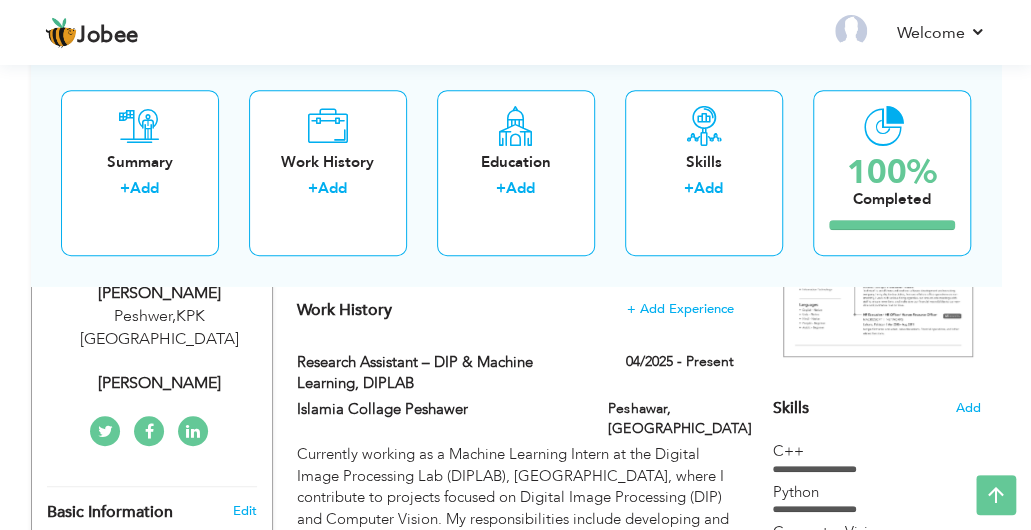 click on "[PERSON_NAME]" at bounding box center (160, 383) 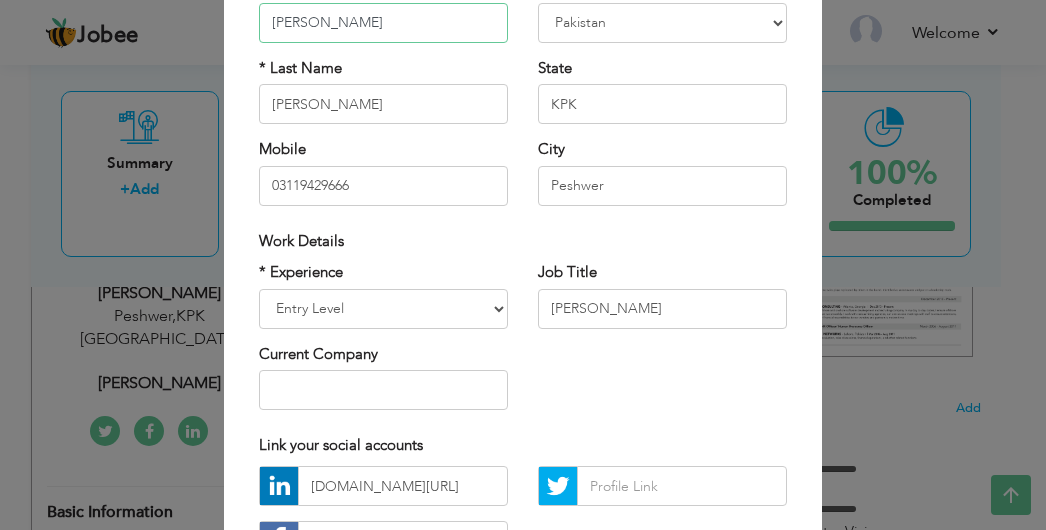 scroll, scrollTop: 196, scrollLeft: 0, axis: vertical 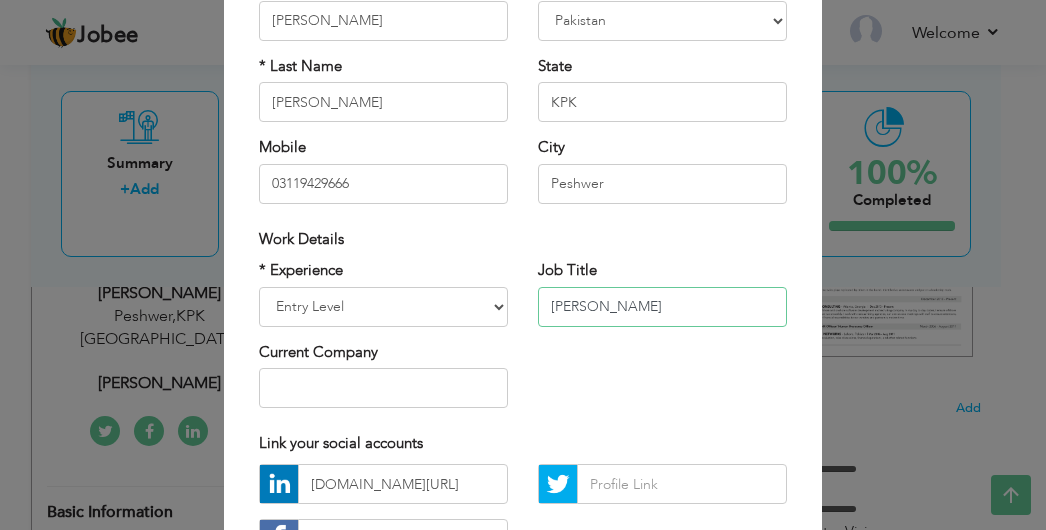 drag, startPoint x: 614, startPoint y: 311, endPoint x: 412, endPoint y: 306, distance: 202.06187 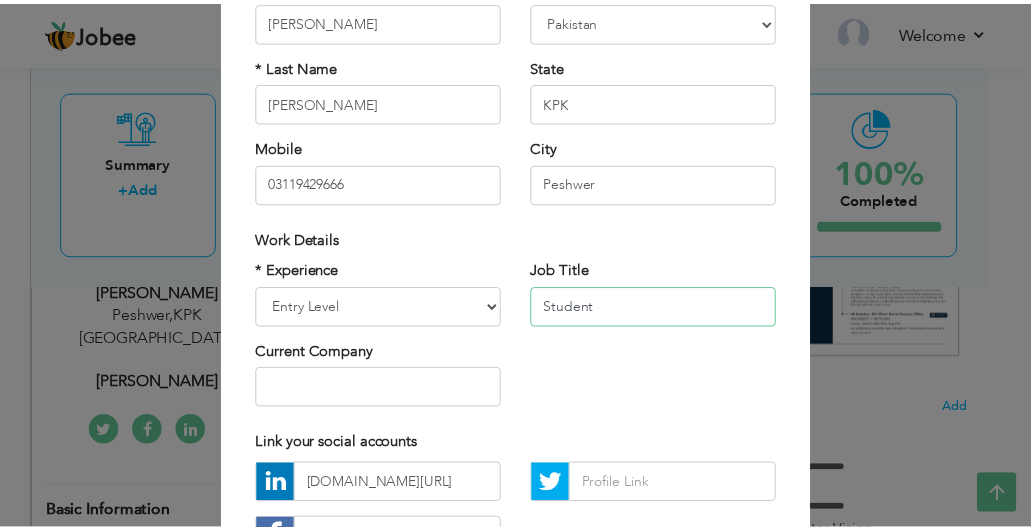 scroll, scrollTop: 361, scrollLeft: 0, axis: vertical 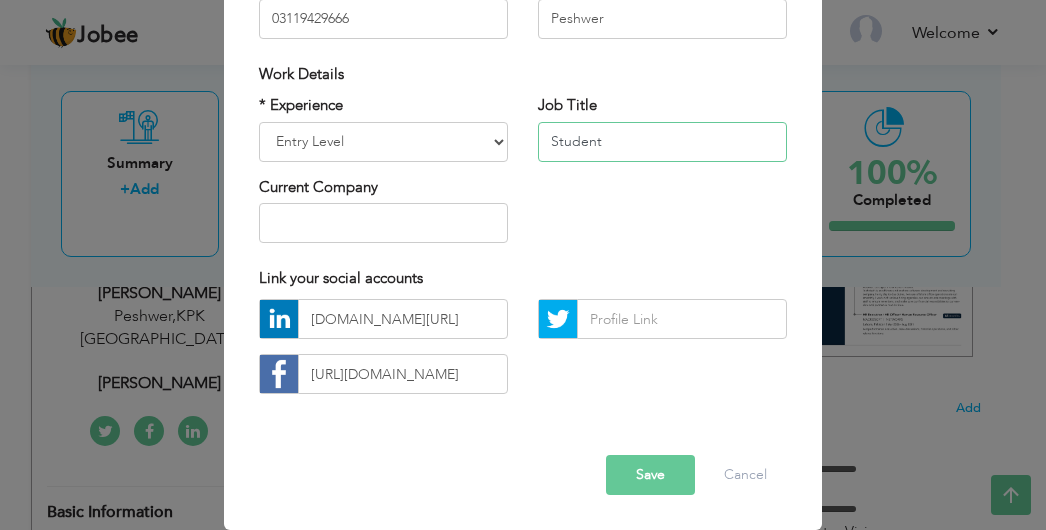 type on "Student" 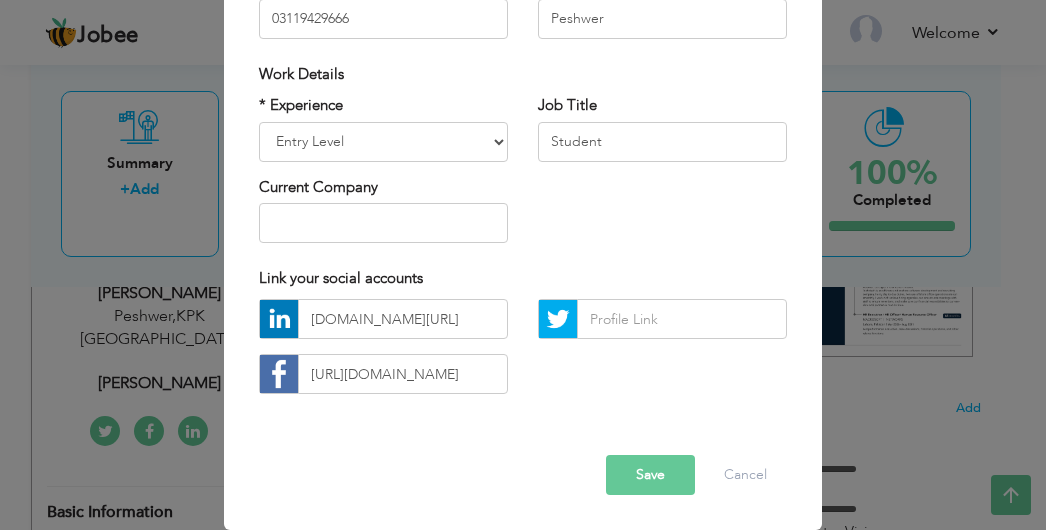 click on "Save" at bounding box center (650, 475) 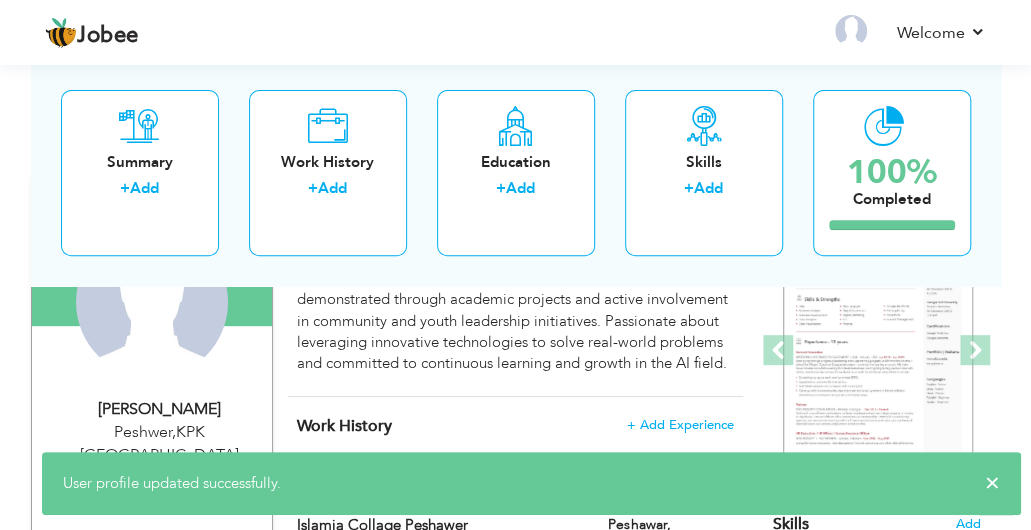 scroll, scrollTop: 236, scrollLeft: 0, axis: vertical 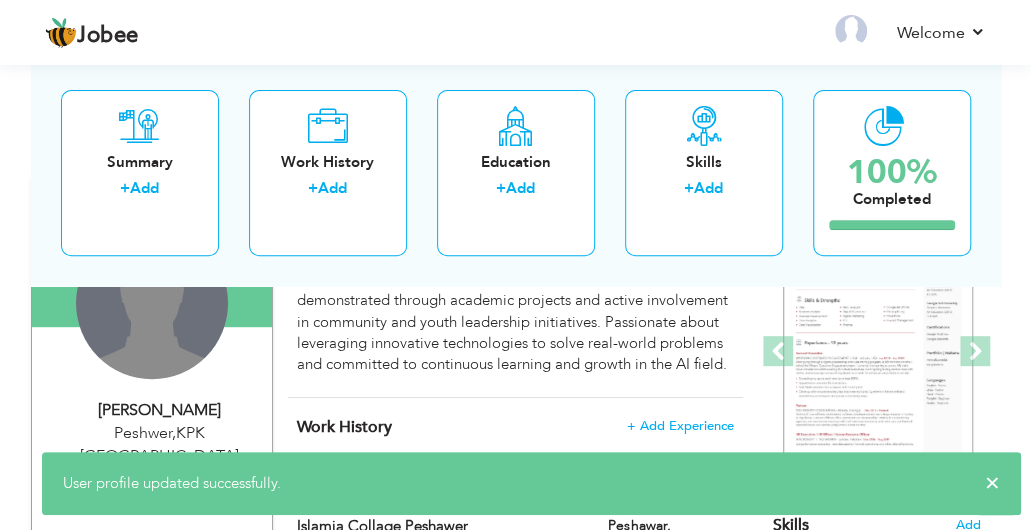 click on "Change
Remove" at bounding box center [152, 303] 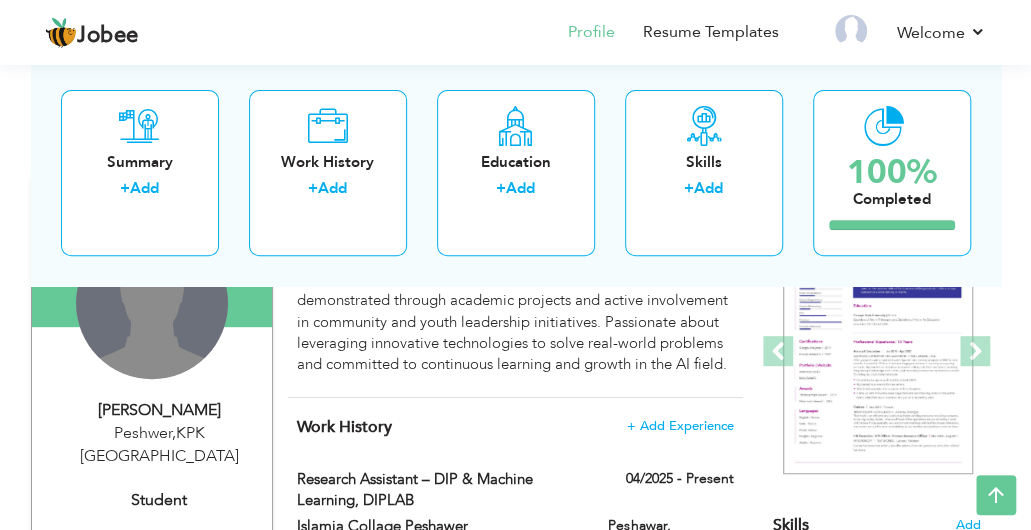 click on "Change
Remove" at bounding box center [152, 303] 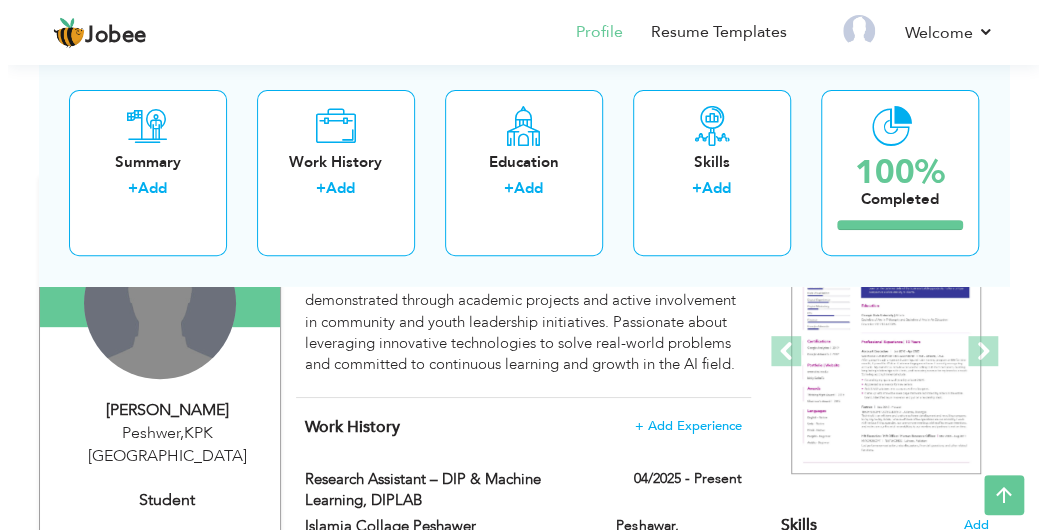 scroll, scrollTop: 138, scrollLeft: 0, axis: vertical 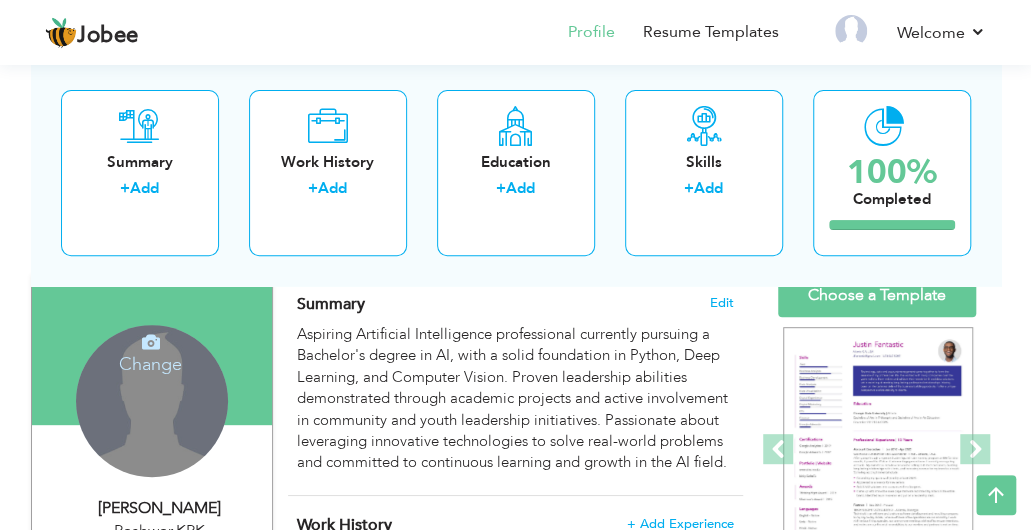 click at bounding box center [151, 342] 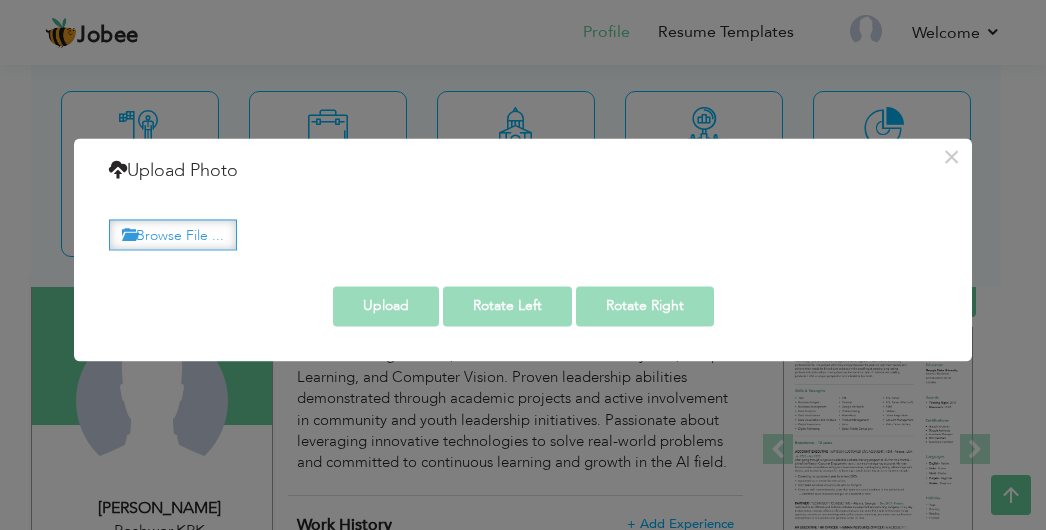 click on "Browse File ..." at bounding box center [173, 234] 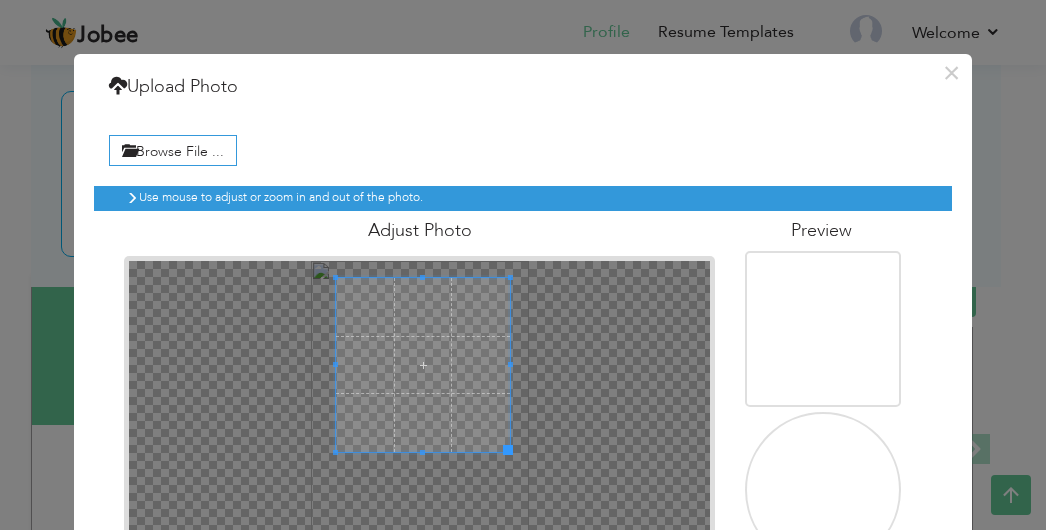 click at bounding box center [423, 365] 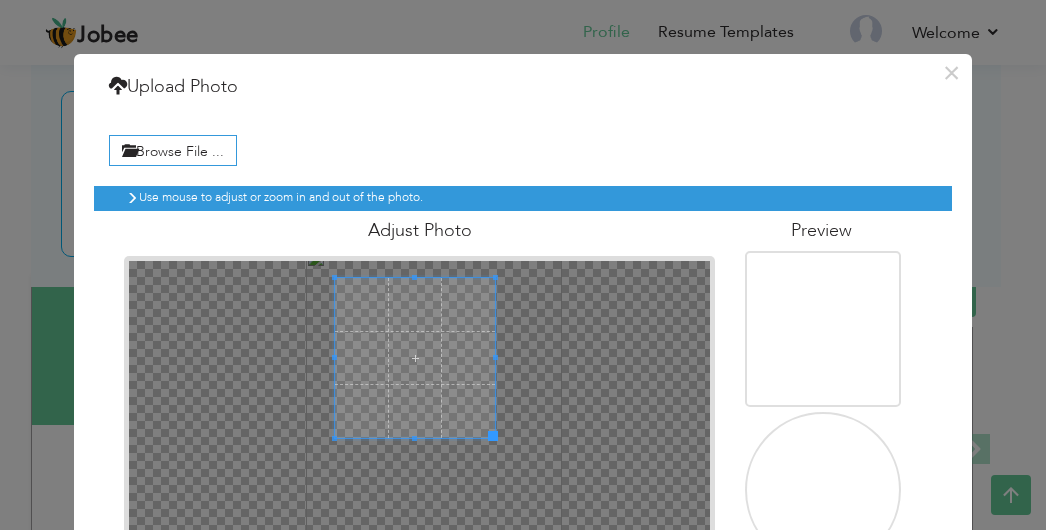click at bounding box center [415, 358] 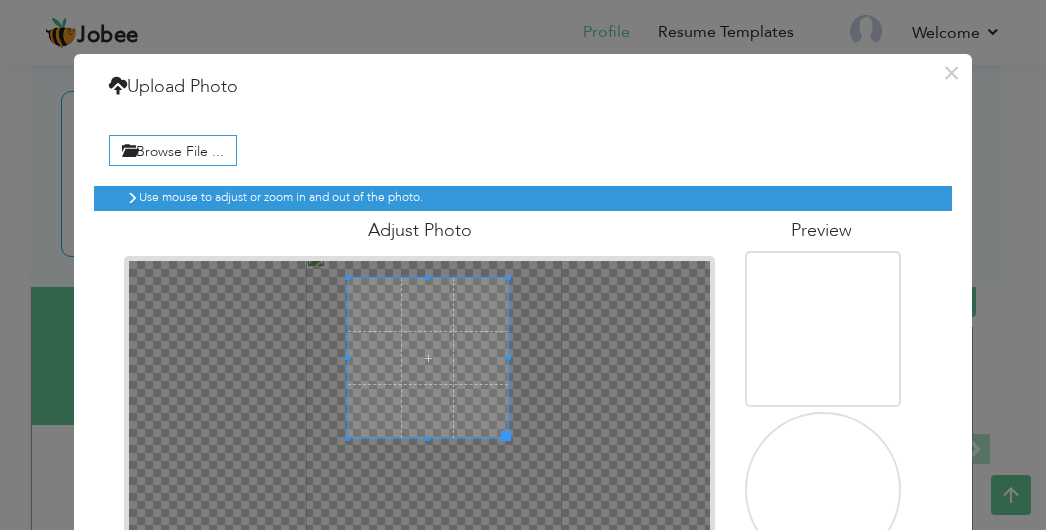 click at bounding box center (428, 358) 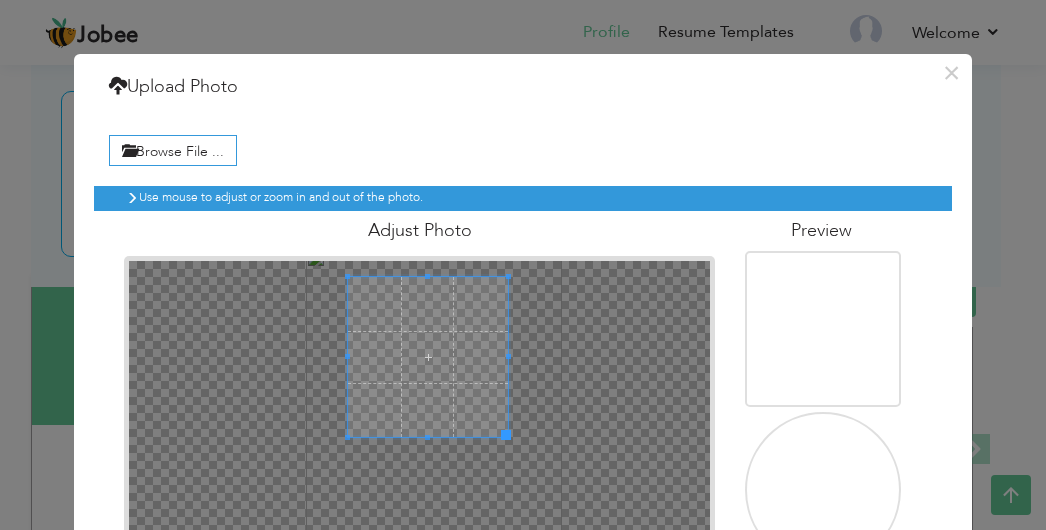 click at bounding box center (428, 357) 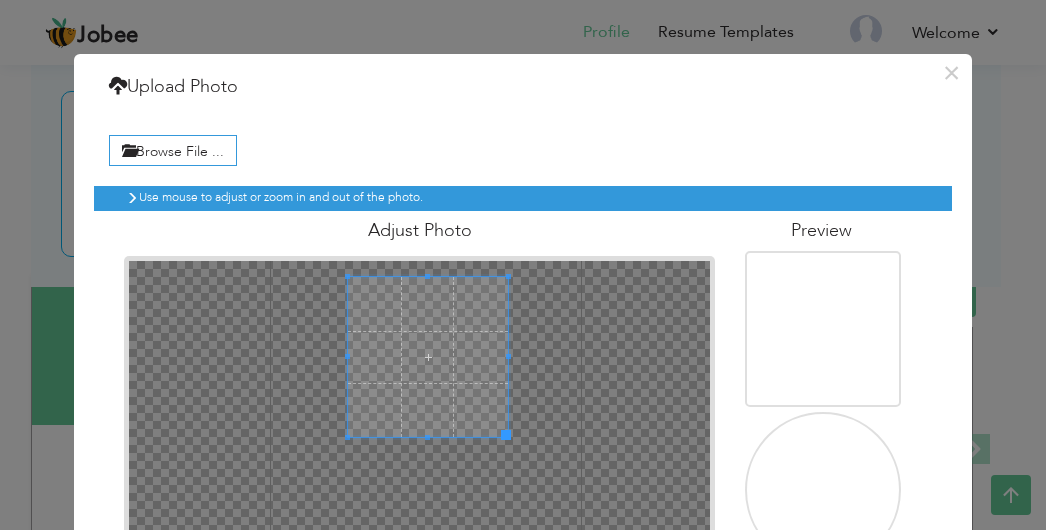 click at bounding box center [428, 357] 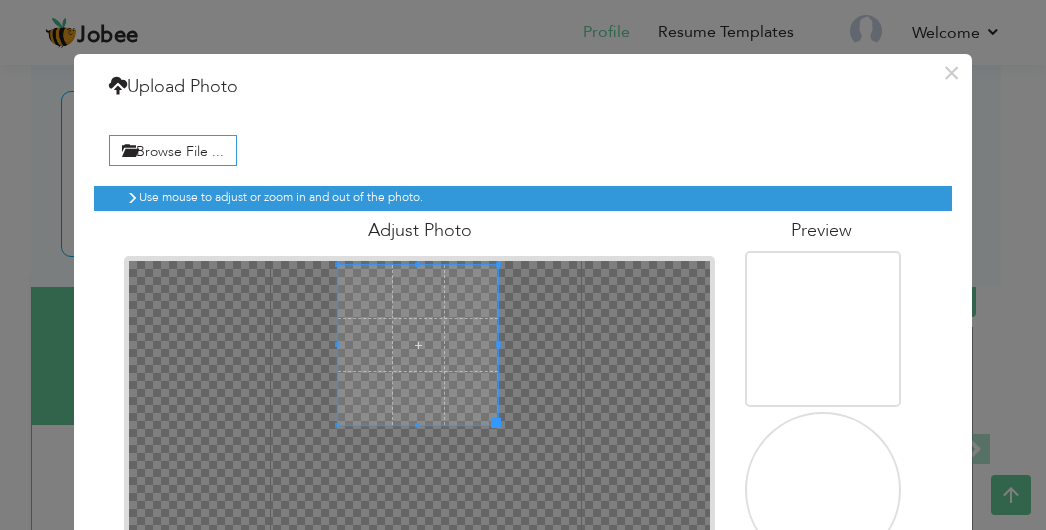 click at bounding box center (418, 345) 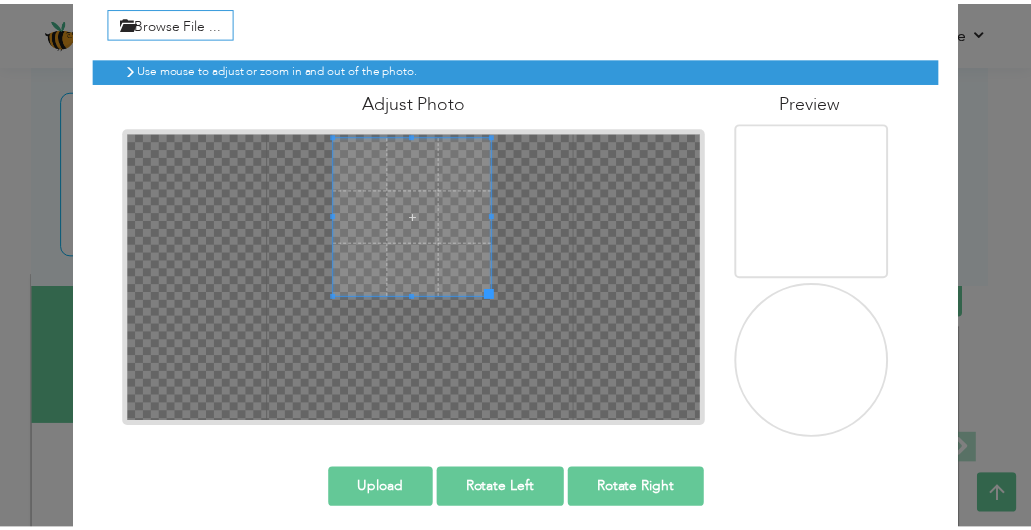 scroll, scrollTop: 142, scrollLeft: 0, axis: vertical 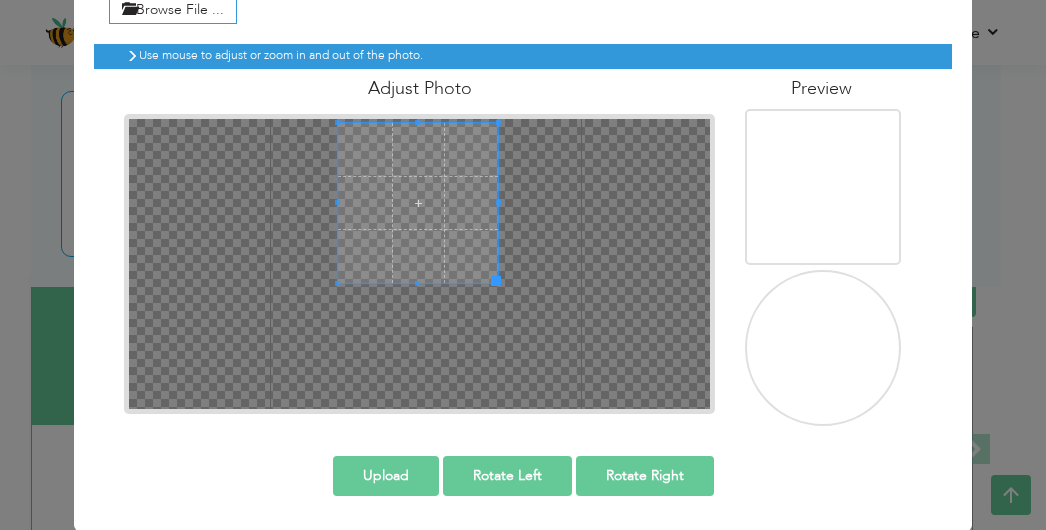 click on "Rotate Left" at bounding box center (507, 476) 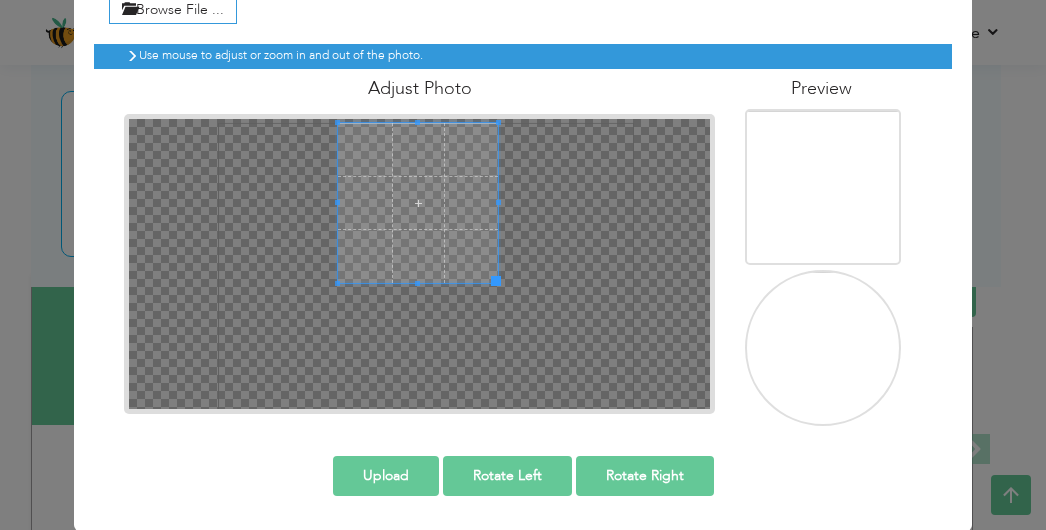 click on "Rotate Right" at bounding box center (645, 476) 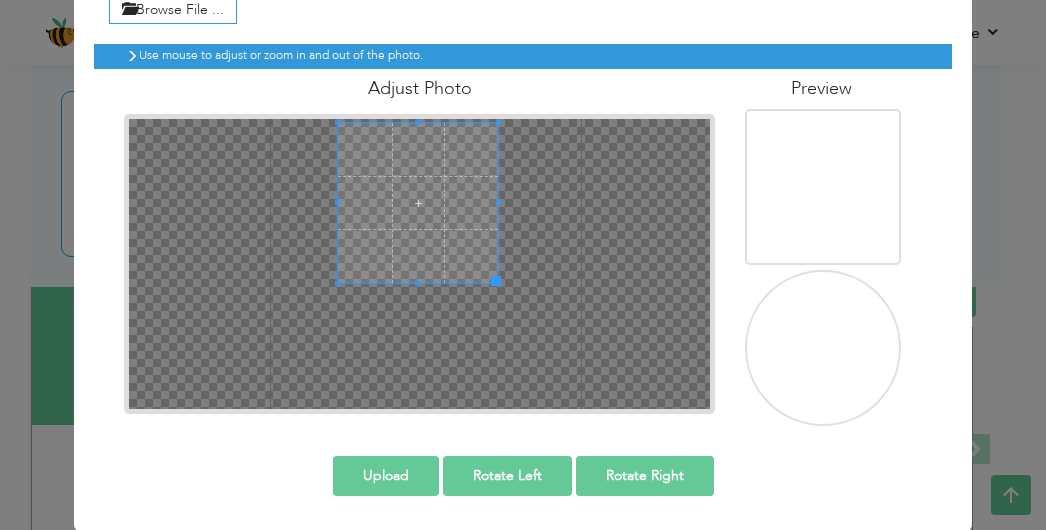 click on "Rotate Right" at bounding box center (645, 476) 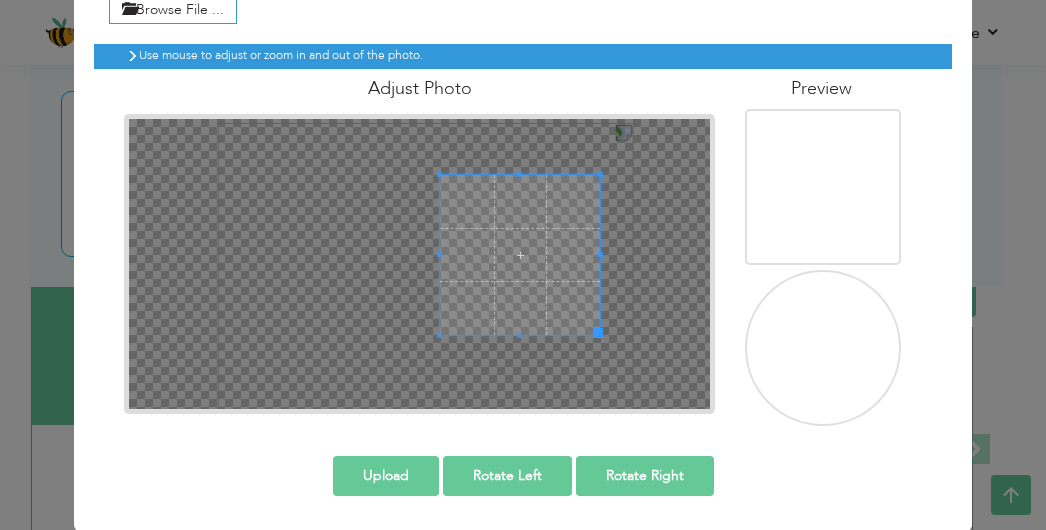 click at bounding box center (520, 255) 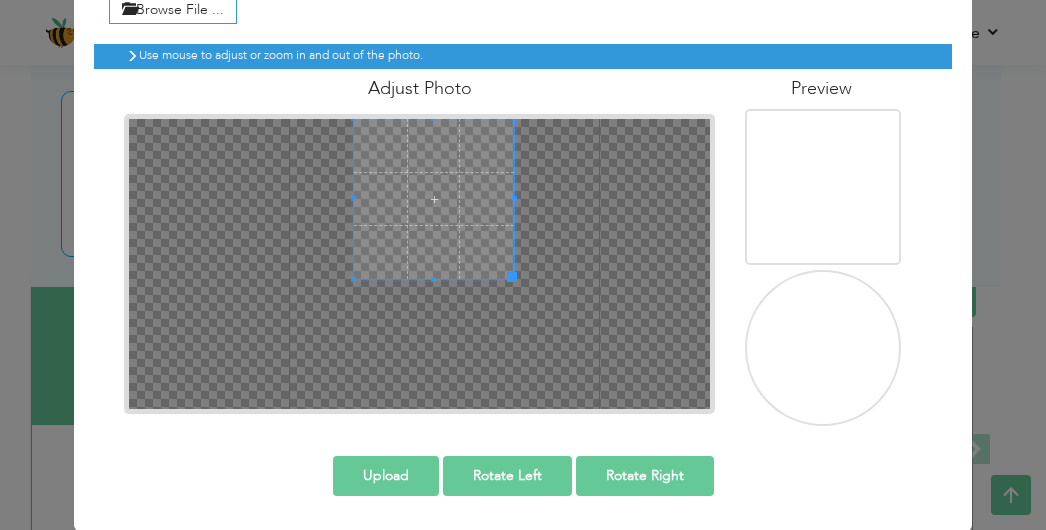 click at bounding box center (434, 199) 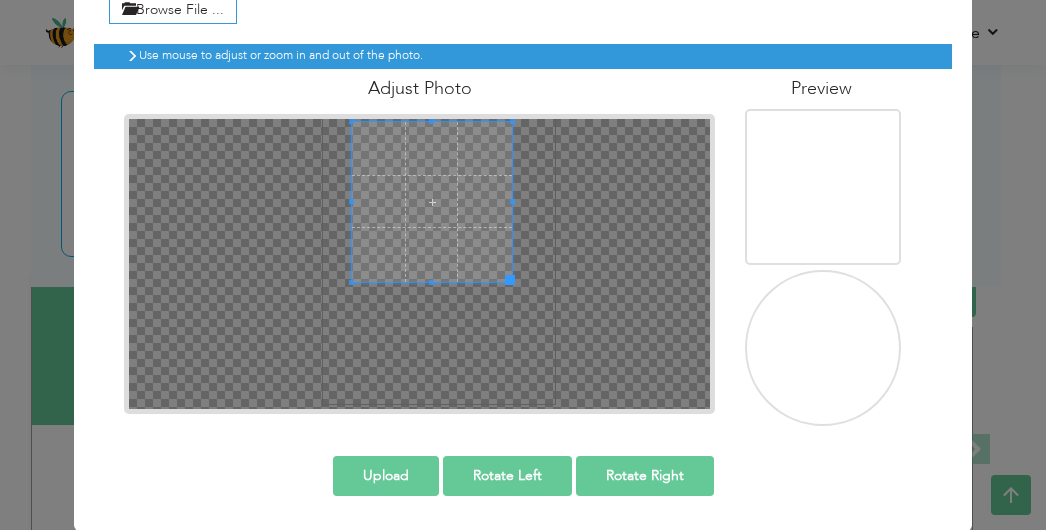 click at bounding box center [432, 202] 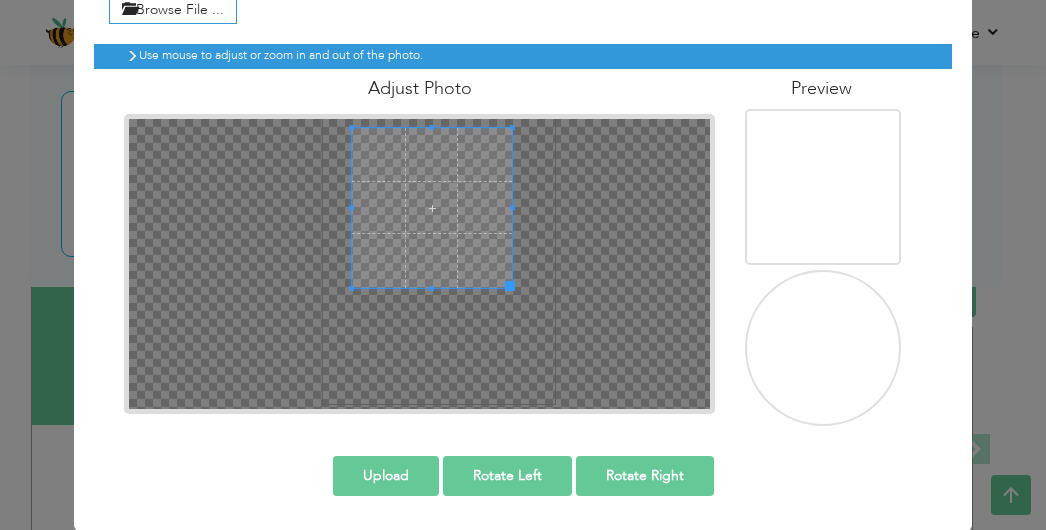click at bounding box center (432, 208) 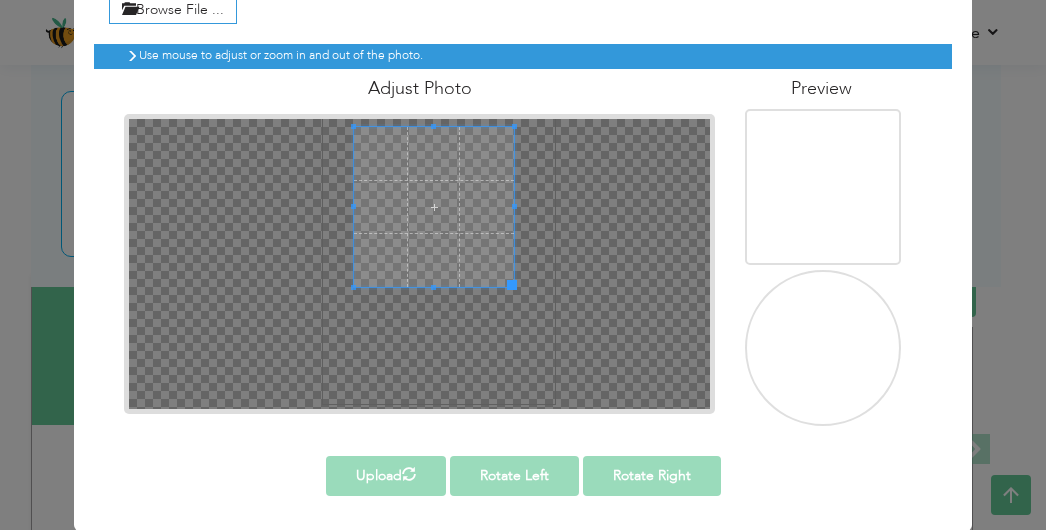 click at bounding box center (434, 207) 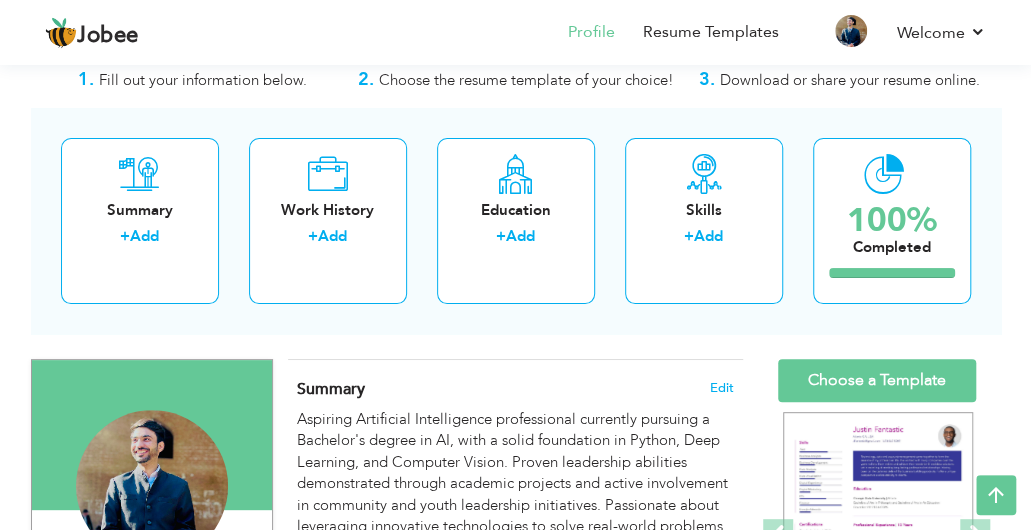 scroll, scrollTop: 0, scrollLeft: 0, axis: both 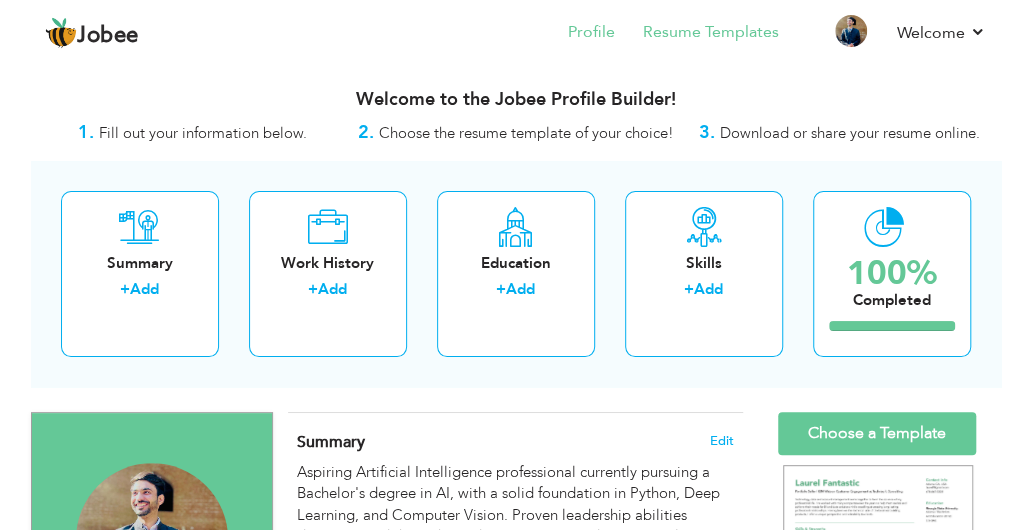 click on "Resume Templates" at bounding box center (697, 34) 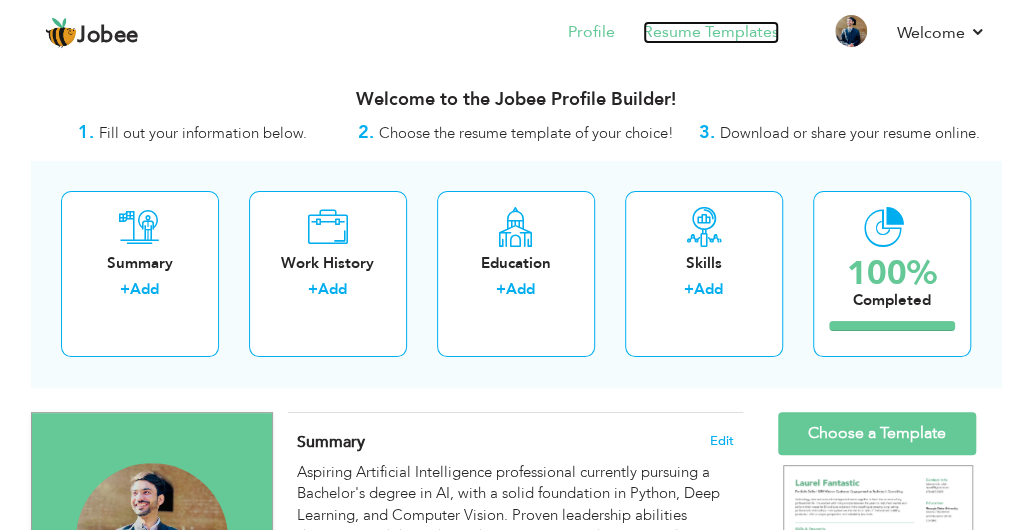 click on "Resume Templates" at bounding box center (711, 32) 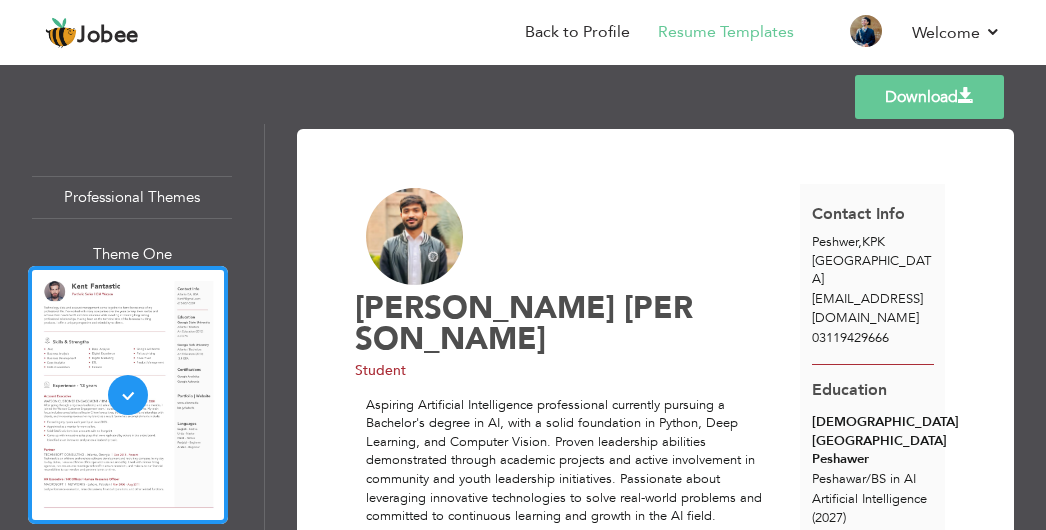scroll, scrollTop: 0, scrollLeft: 0, axis: both 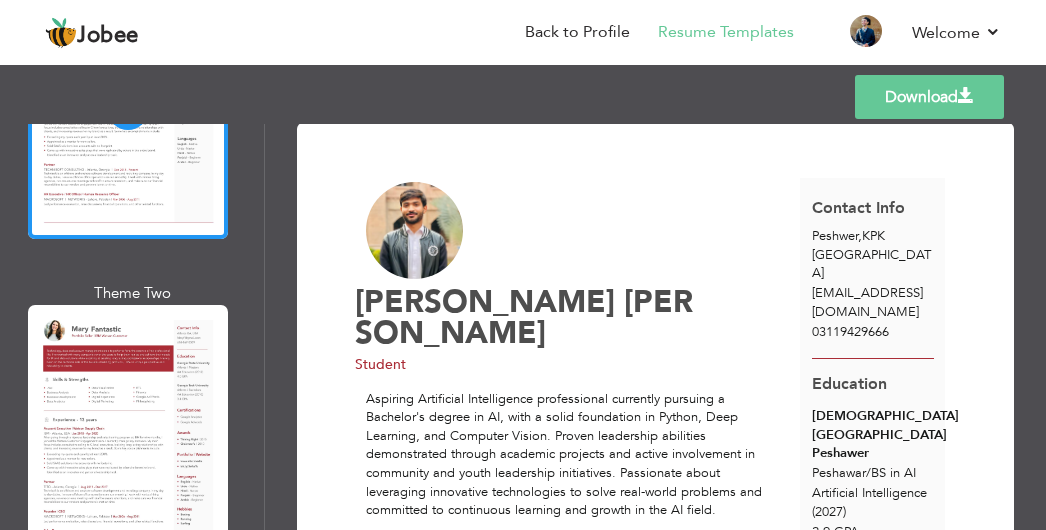click at bounding box center [415, 231] 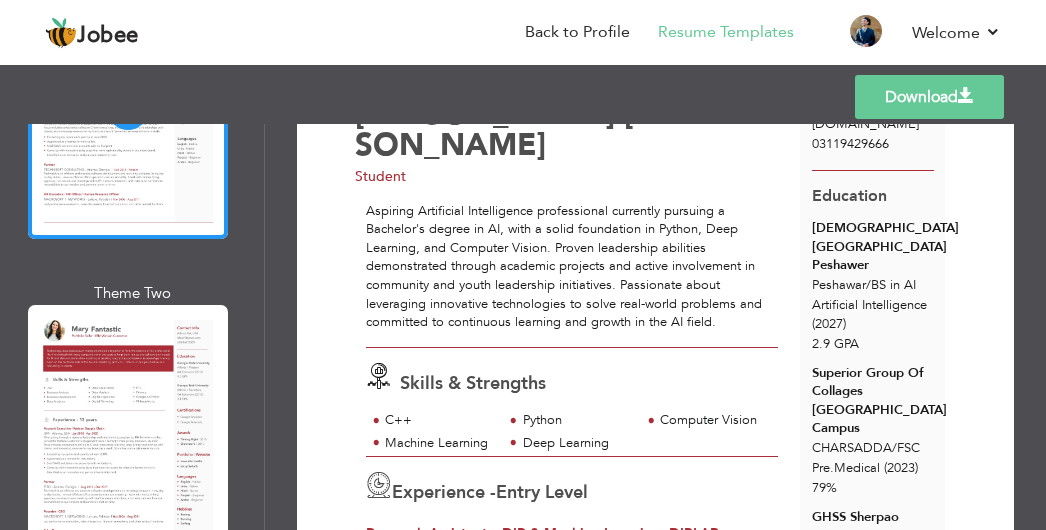 scroll, scrollTop: 196, scrollLeft: 0, axis: vertical 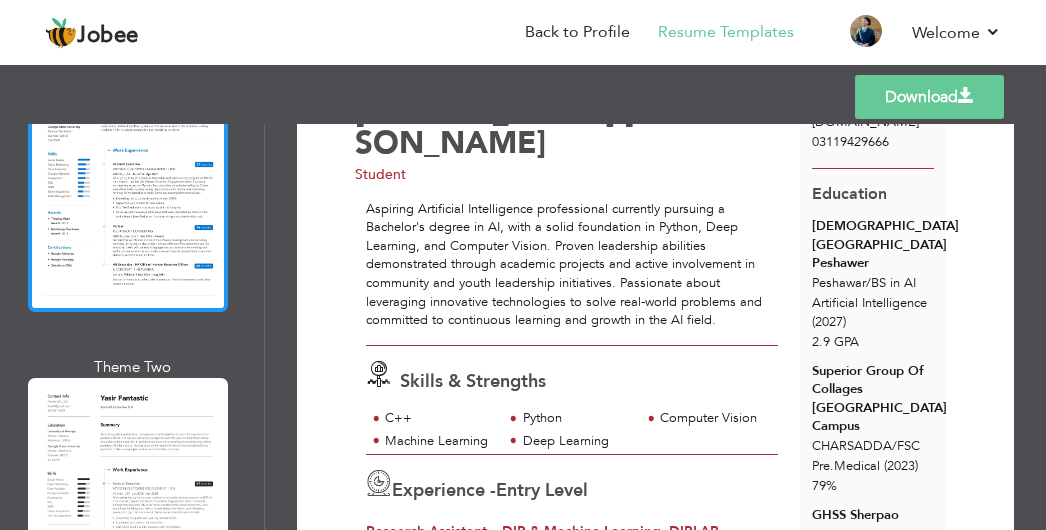 click at bounding box center (128, 183) 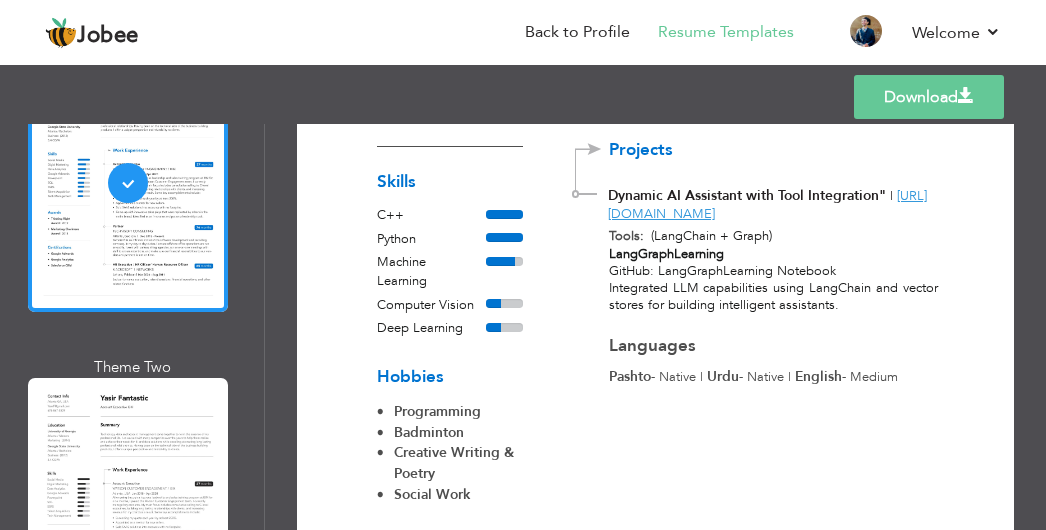 scroll, scrollTop: 713, scrollLeft: 0, axis: vertical 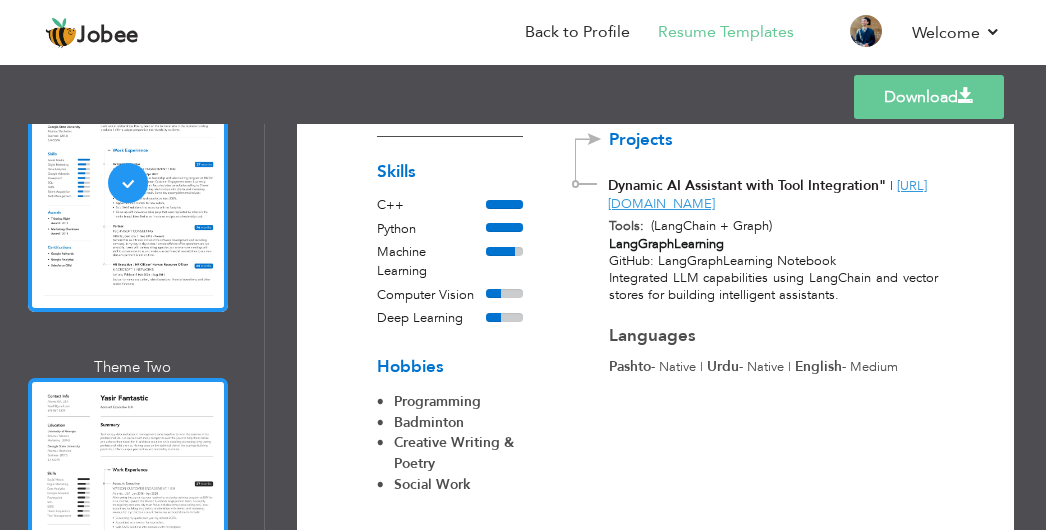 click at bounding box center (128, 507) 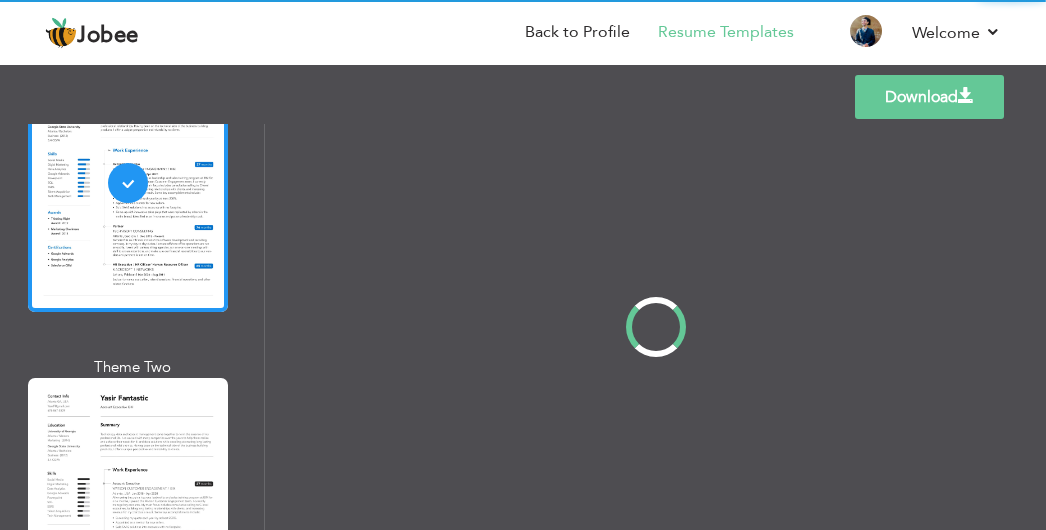 scroll, scrollTop: 0, scrollLeft: 0, axis: both 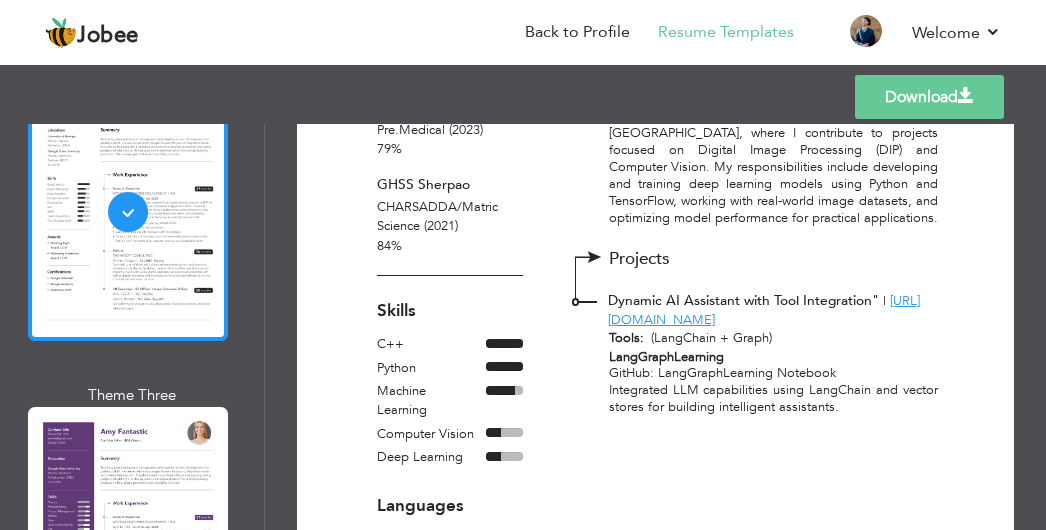 click at bounding box center (128, 536) 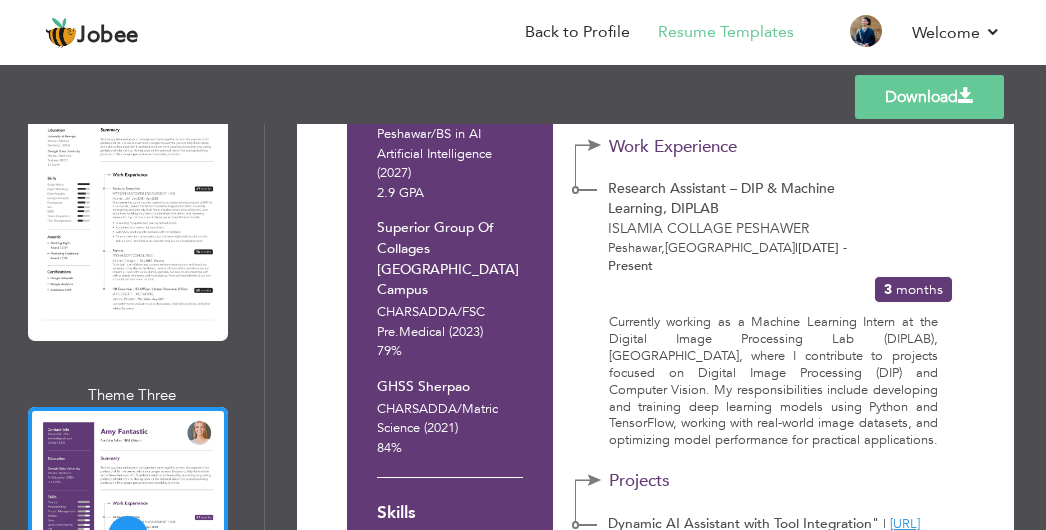 scroll, scrollTop: 377, scrollLeft: 0, axis: vertical 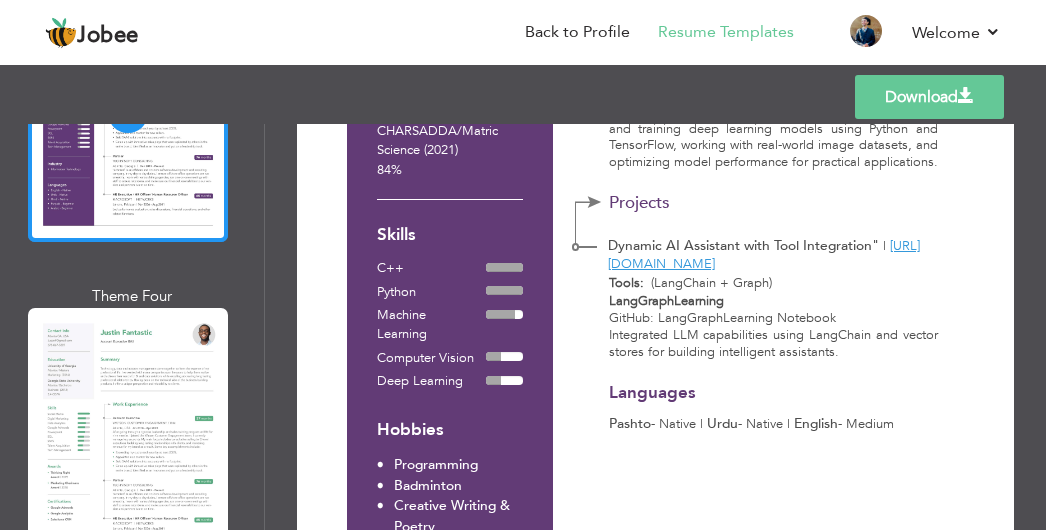 click at bounding box center [128, 437] 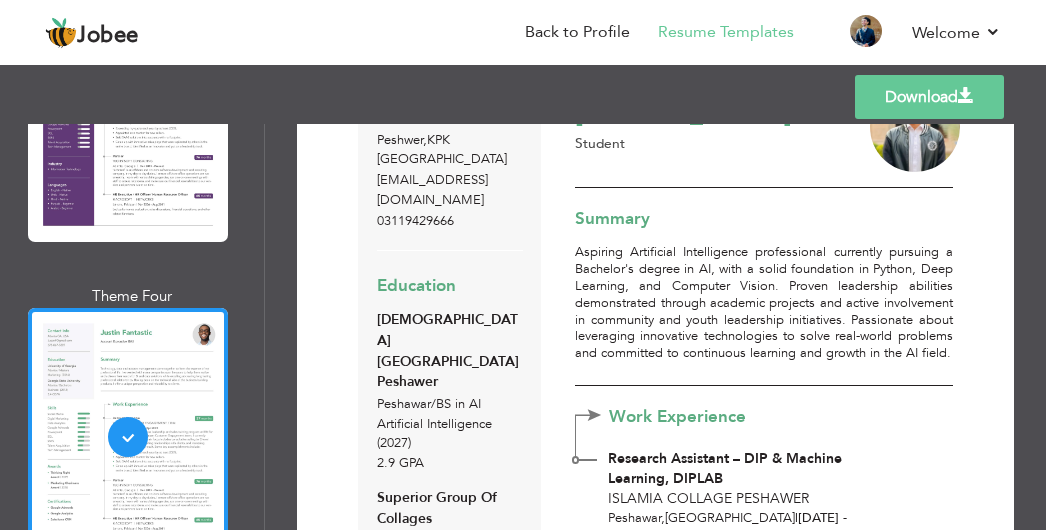 scroll, scrollTop: 98, scrollLeft: 0, axis: vertical 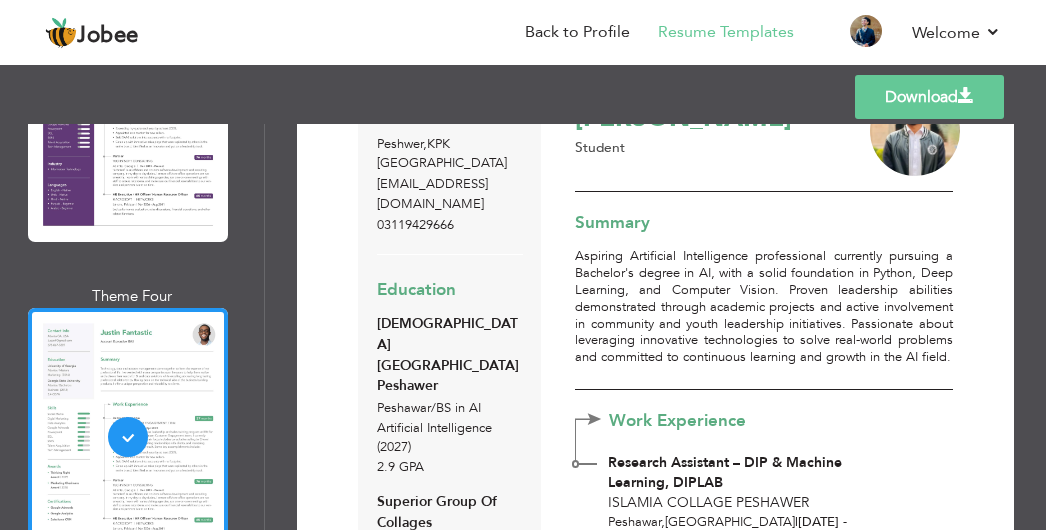 click on "Contact Info
Peshwer ,  KPK  Pakistan
taufeequmarnoor@gmail.com
03119429666
Education
Islamia Collage University Peshawer
Peshawar
/
BS in AI
Artificial Intelligence
(2027)
2.9 GPA
/  79%" at bounding box center (449, 417) 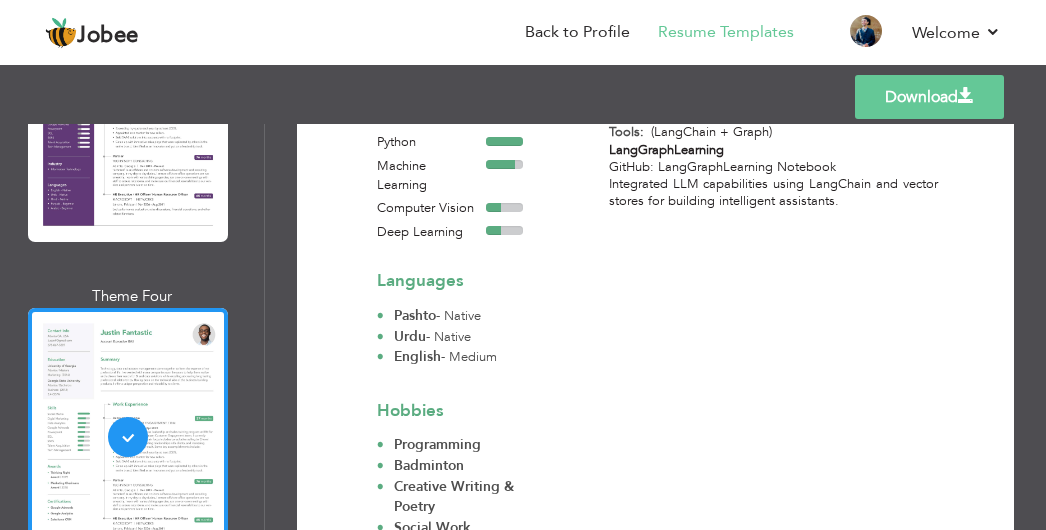 scroll, scrollTop: 810, scrollLeft: 0, axis: vertical 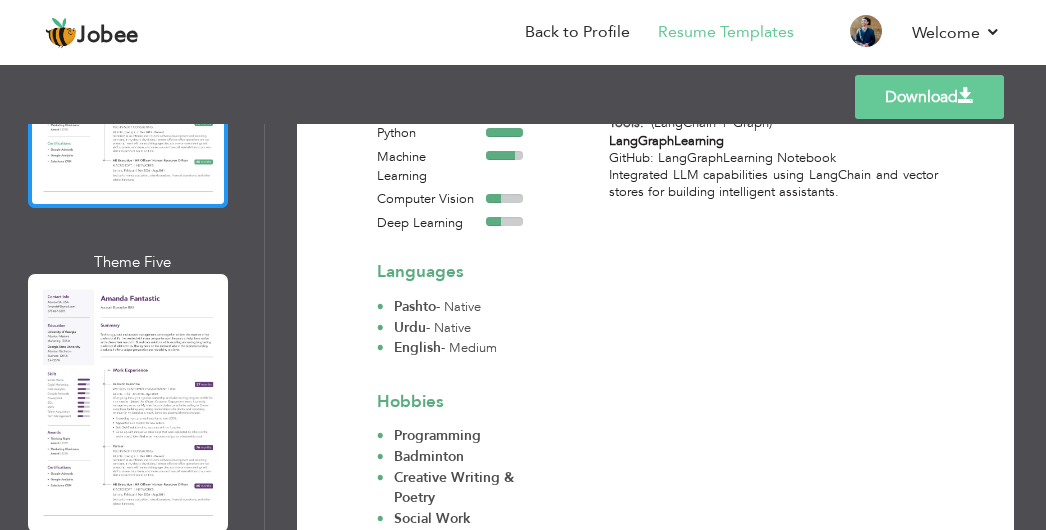click at bounding box center (128, 403) 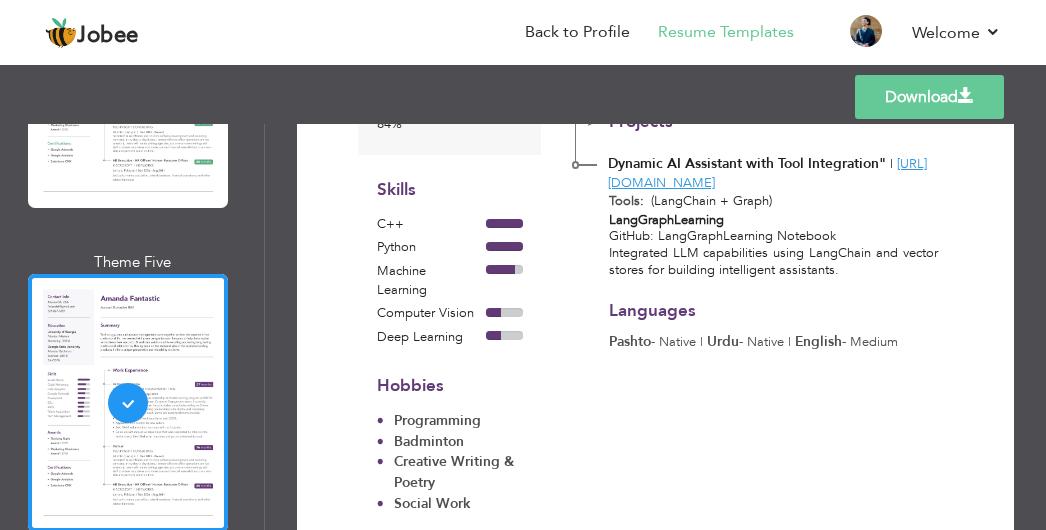 scroll, scrollTop: 715, scrollLeft: 0, axis: vertical 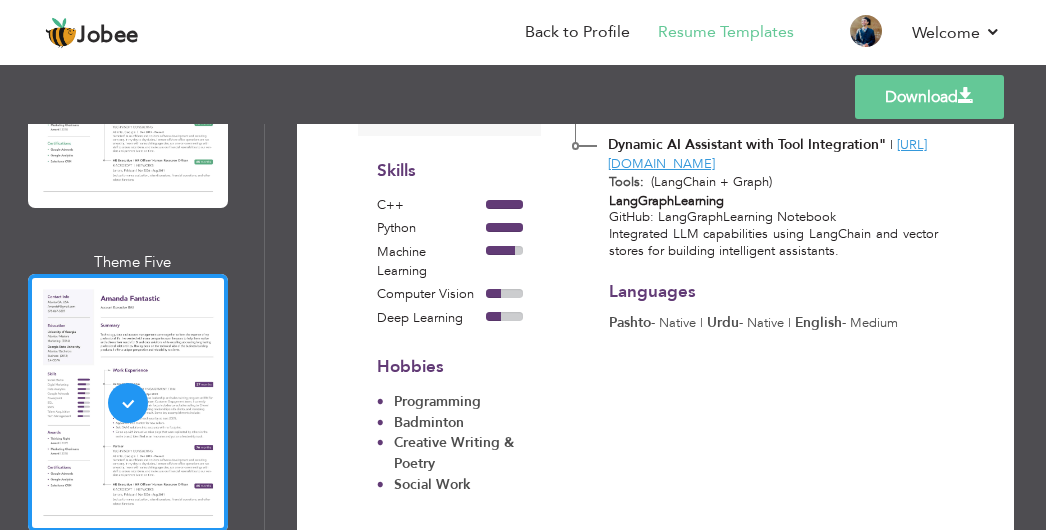 click on "Creative Themes" at bounding box center [132, 617] 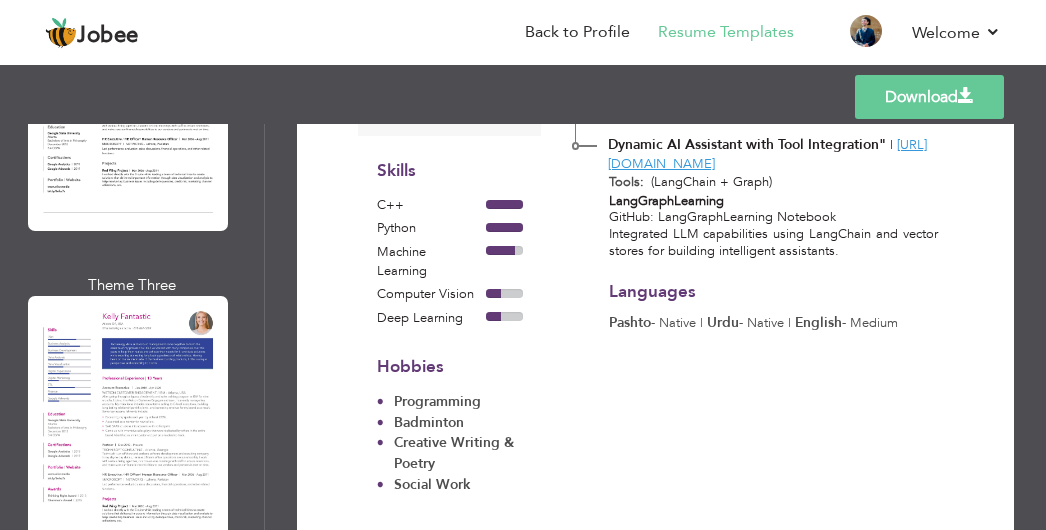 scroll, scrollTop: 5738, scrollLeft: 0, axis: vertical 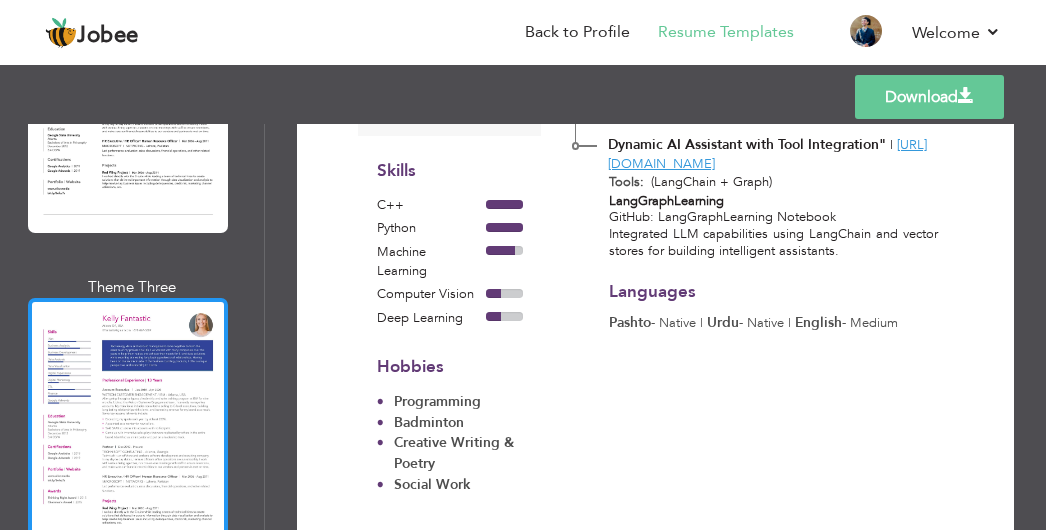 click at bounding box center [128, 427] 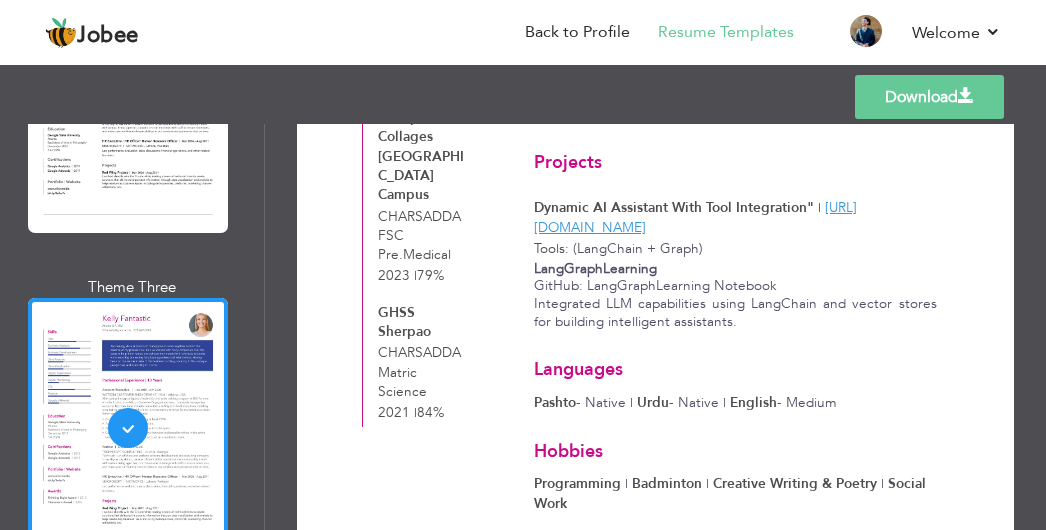 scroll, scrollTop: 736, scrollLeft: 0, axis: vertical 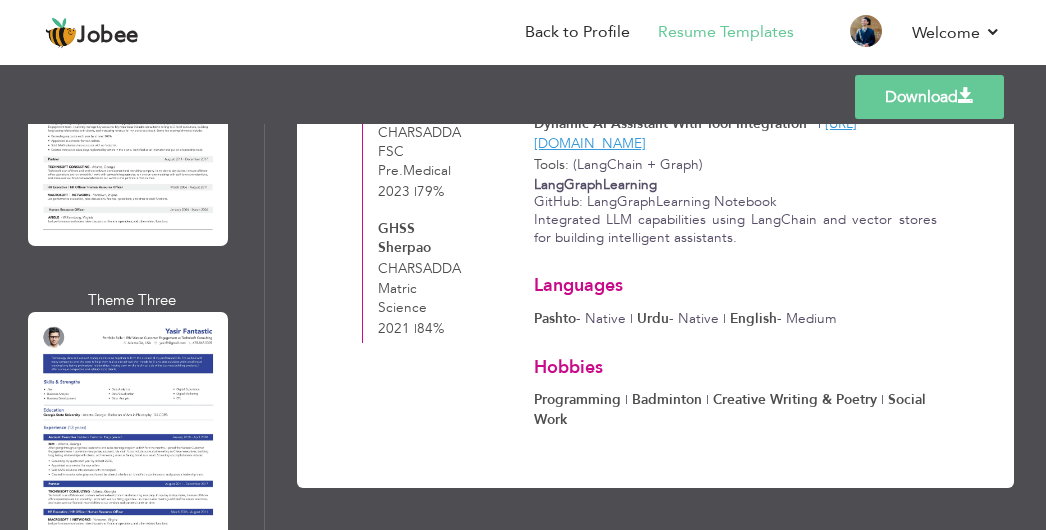 click at bounding box center [128, 765] 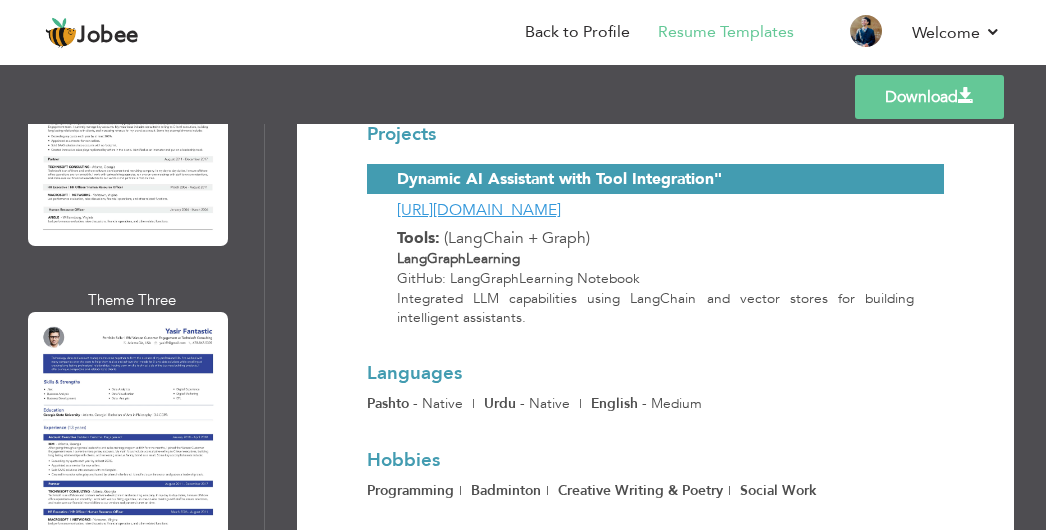 scroll, scrollTop: 1122, scrollLeft: 0, axis: vertical 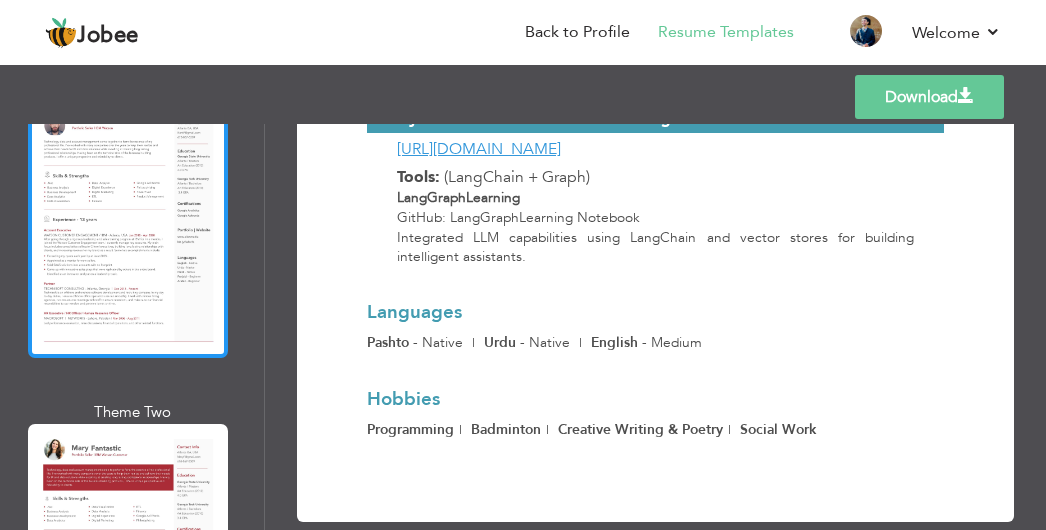 click at bounding box center [128, 229] 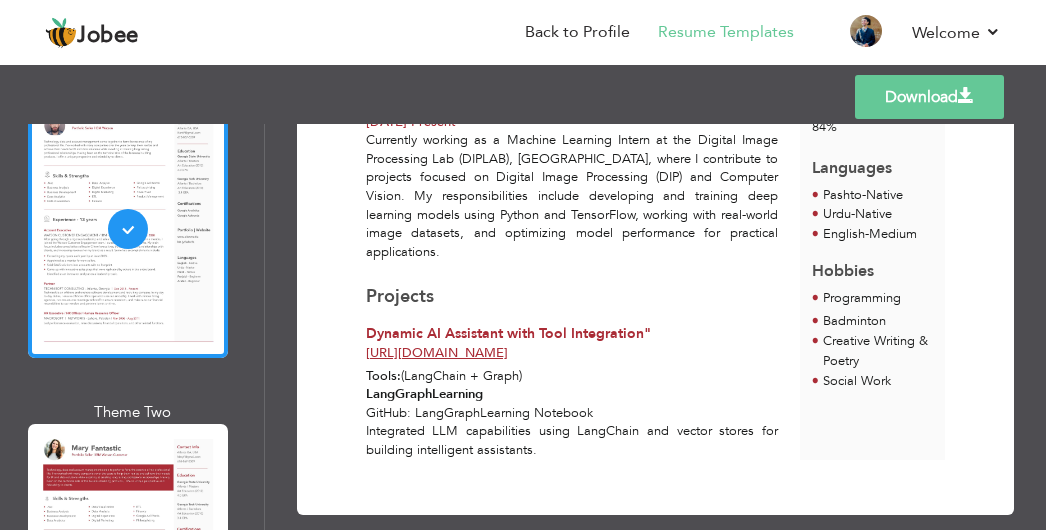 scroll, scrollTop: 656, scrollLeft: 0, axis: vertical 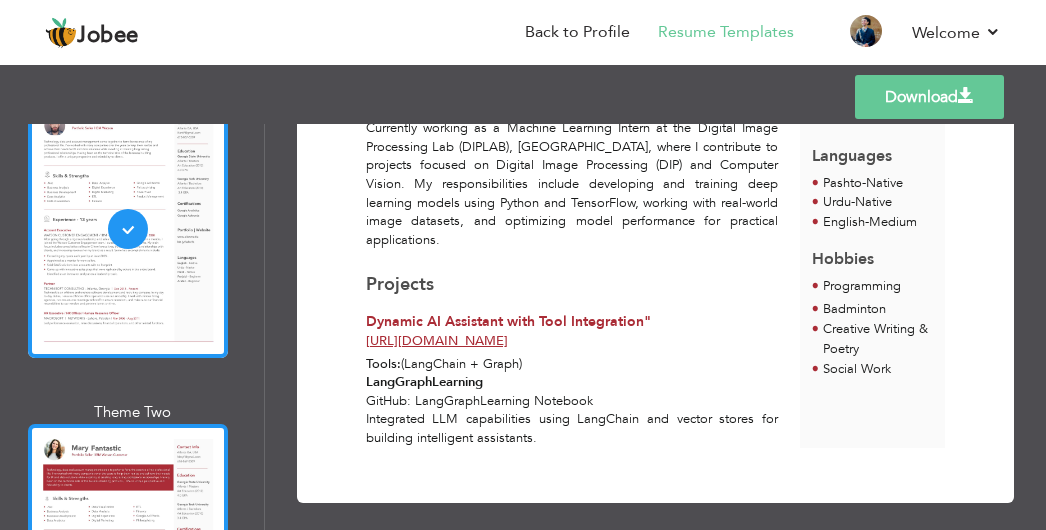 click at bounding box center [128, 553] 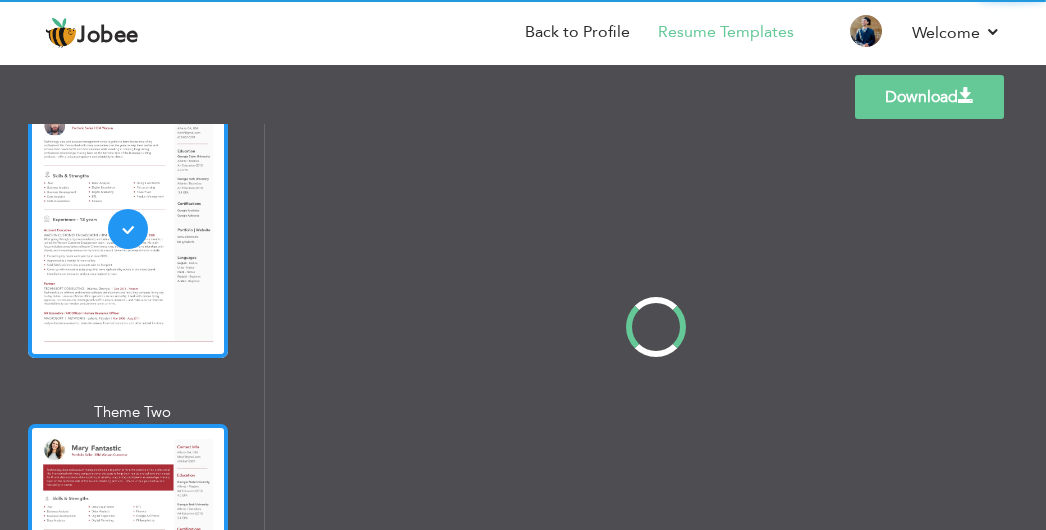 scroll, scrollTop: 0, scrollLeft: 0, axis: both 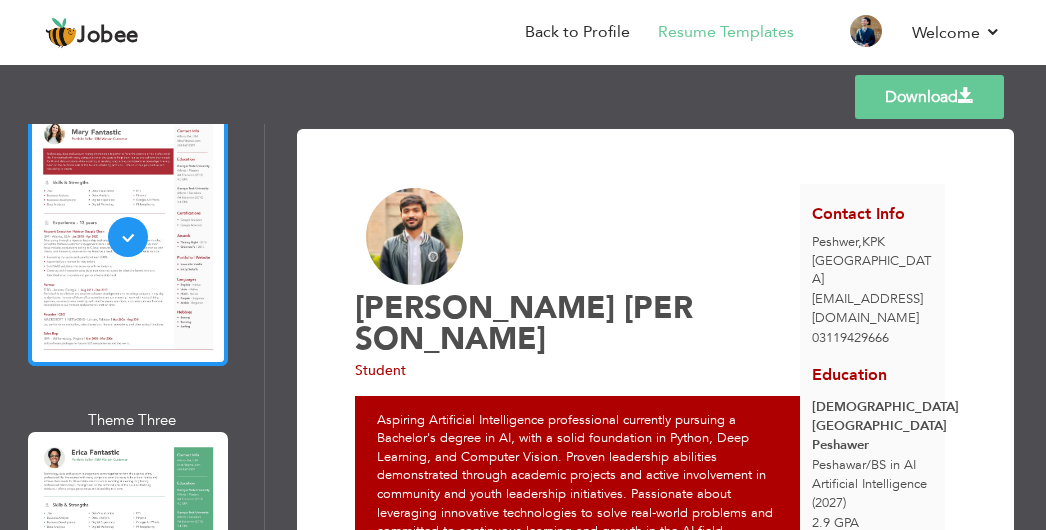 click at bounding box center (128, 561) 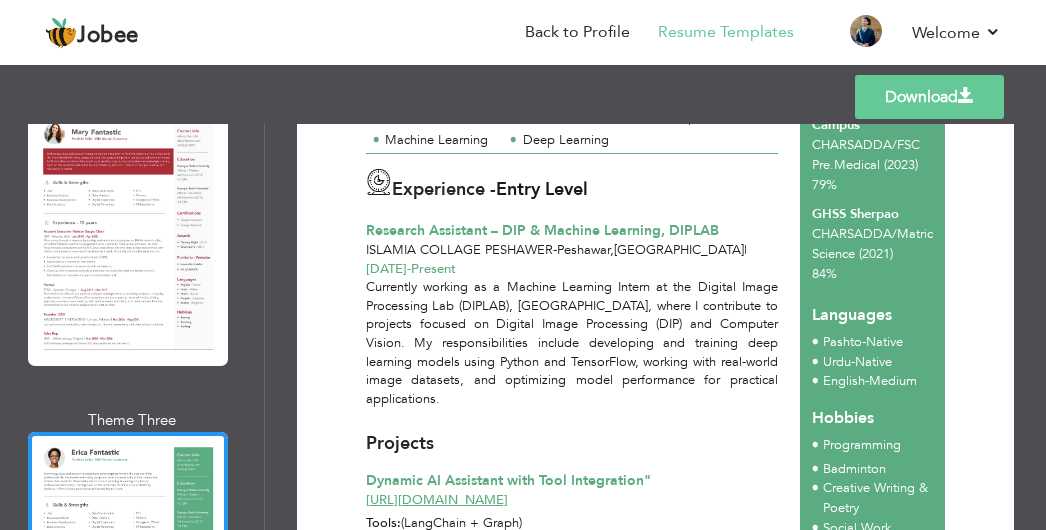 scroll, scrollTop: 656, scrollLeft: 0, axis: vertical 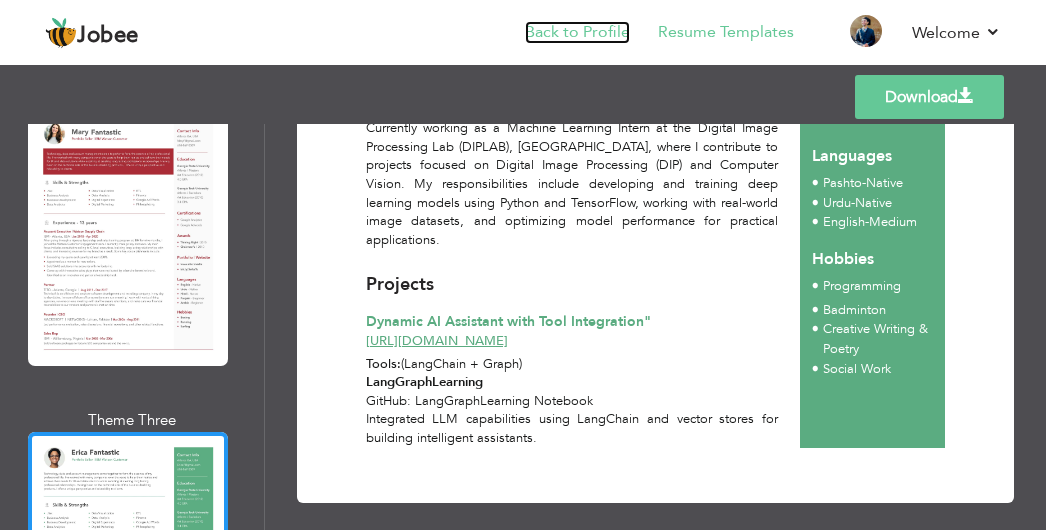 click on "Back to Profile" at bounding box center [577, 32] 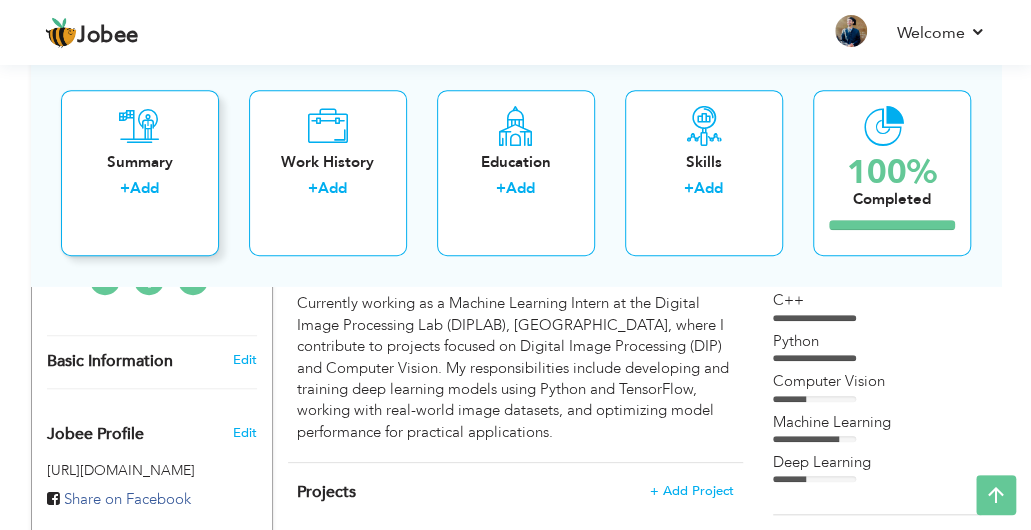 scroll, scrollTop: 506, scrollLeft: 0, axis: vertical 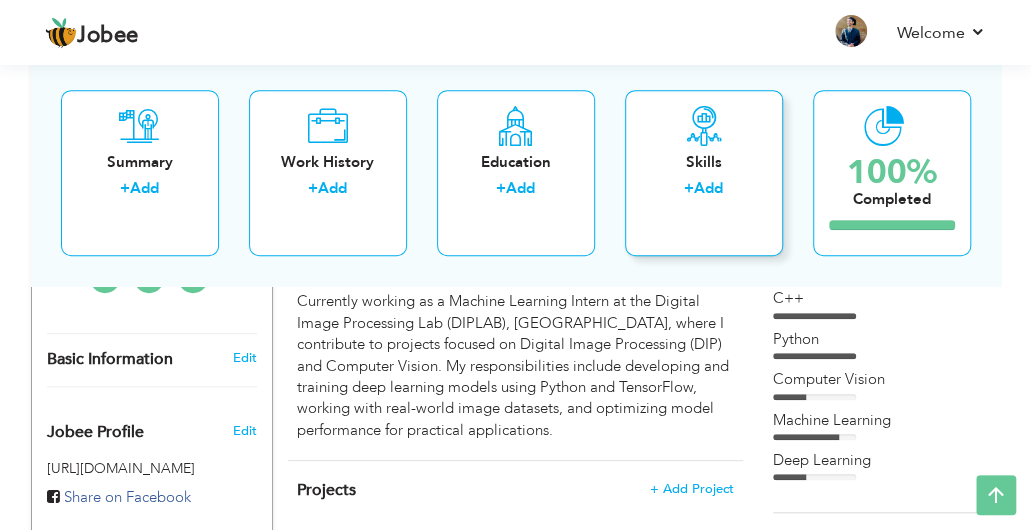 click on "+" at bounding box center (689, 189) 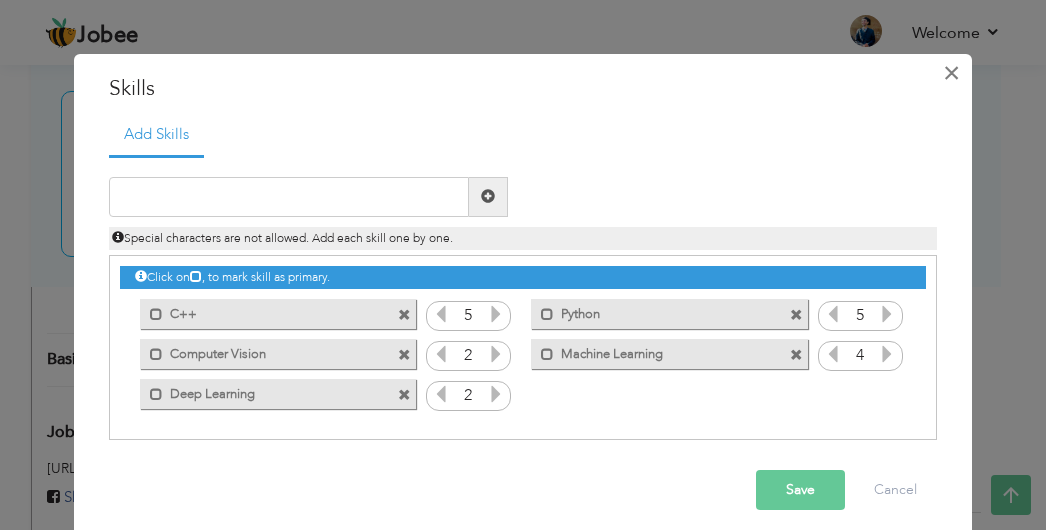 click on "×" at bounding box center [951, 73] 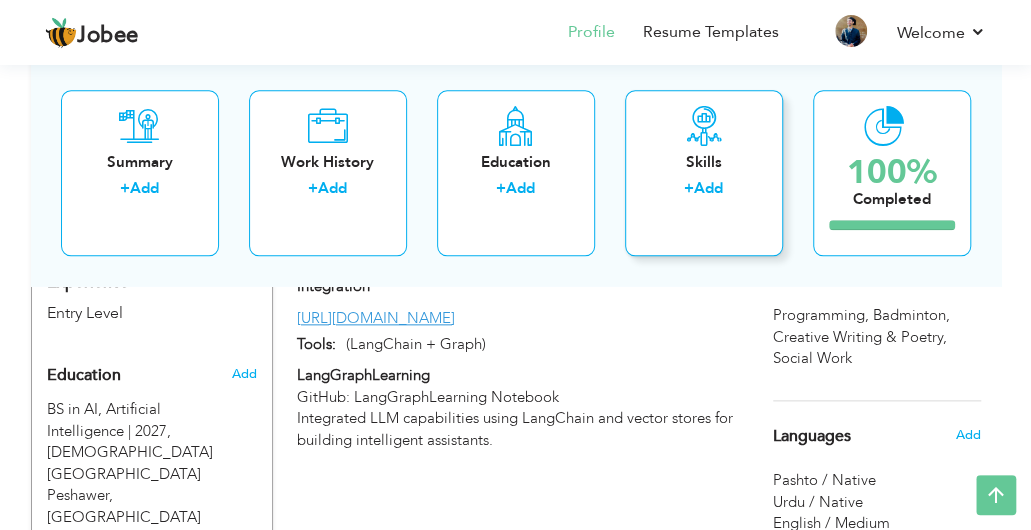 scroll, scrollTop: 913, scrollLeft: 0, axis: vertical 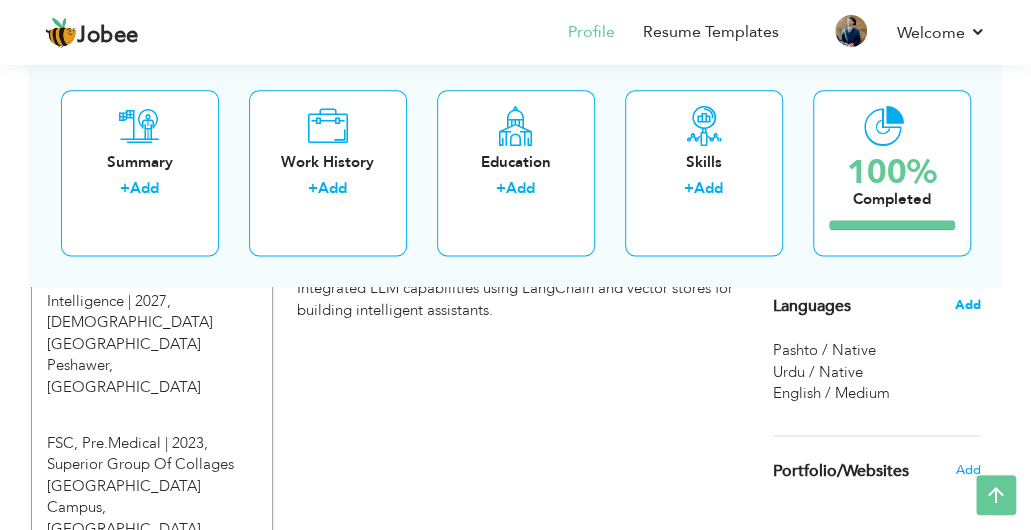 click on "Add" at bounding box center (967, 305) 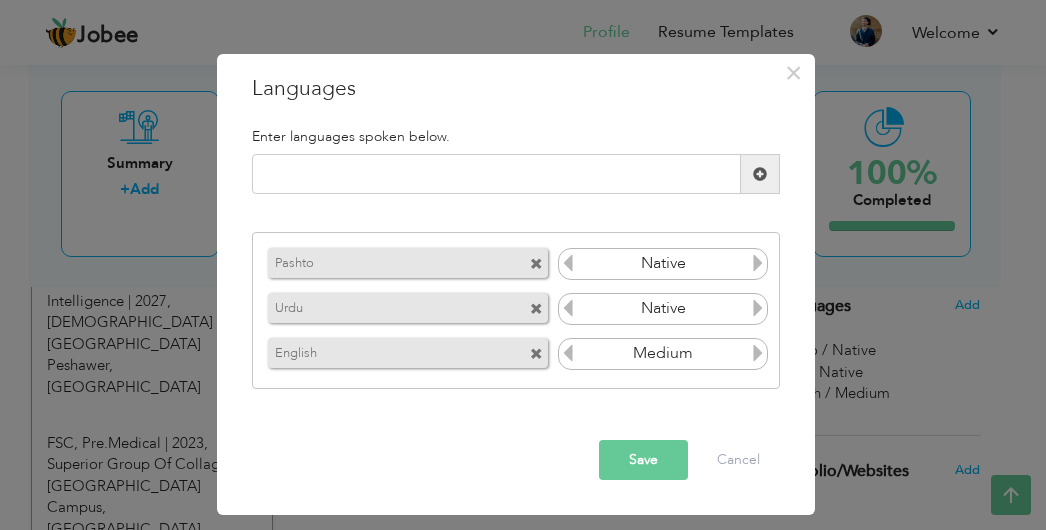 click at bounding box center [568, 353] 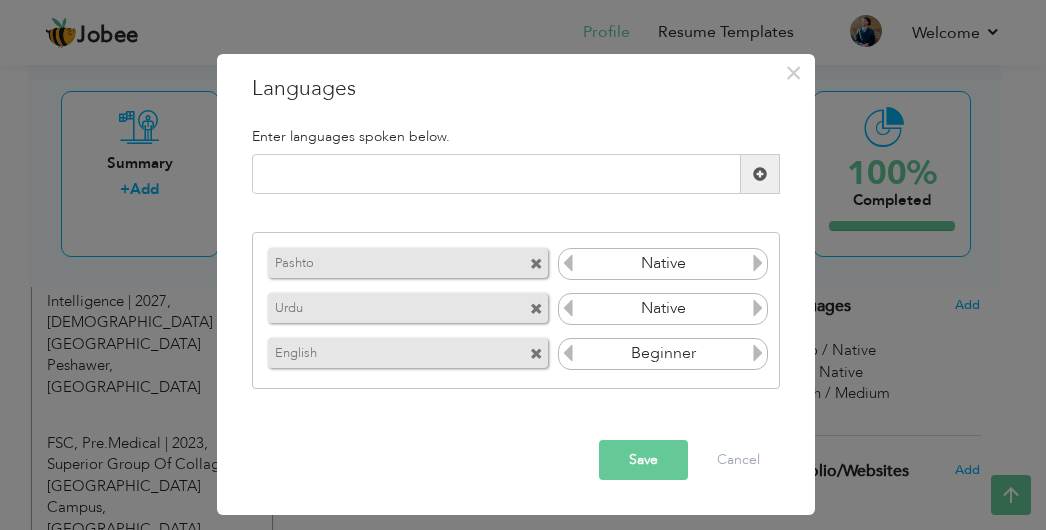 click at bounding box center (758, 353) 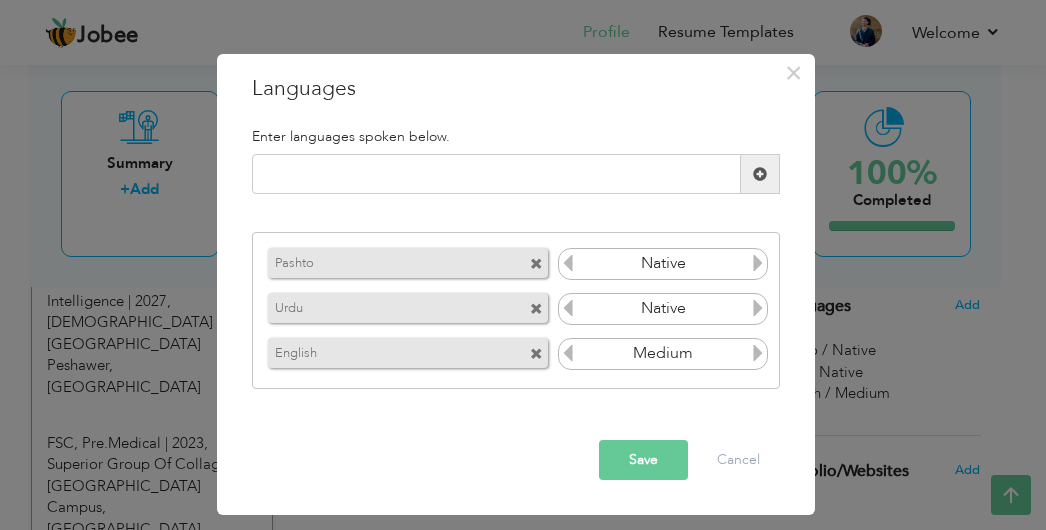 click at bounding box center [758, 353] 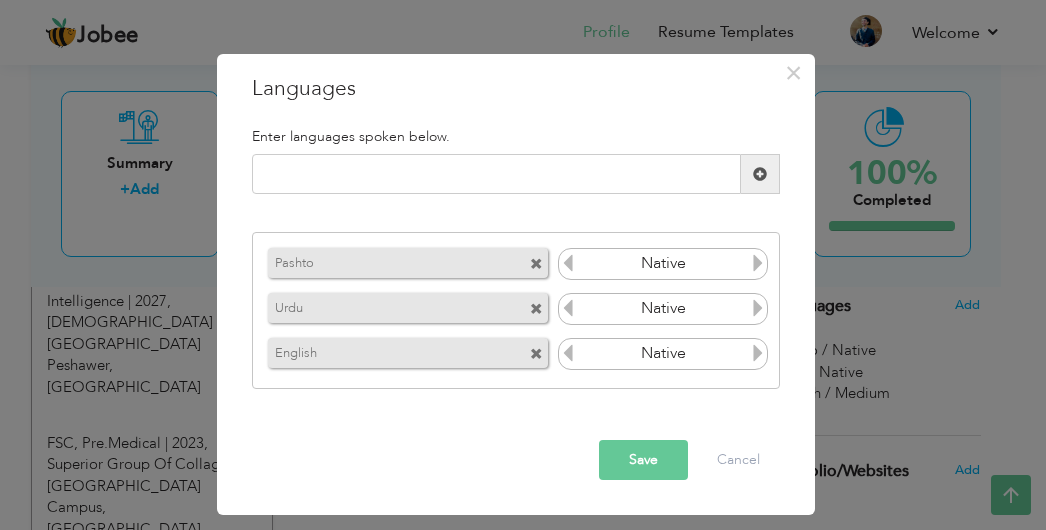 click at bounding box center [758, 353] 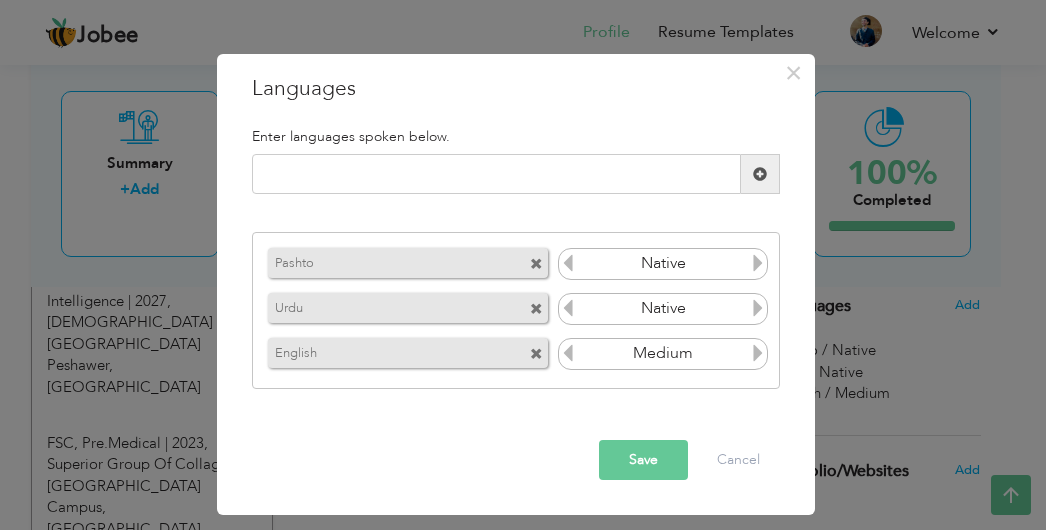 click on "Save" at bounding box center [643, 460] 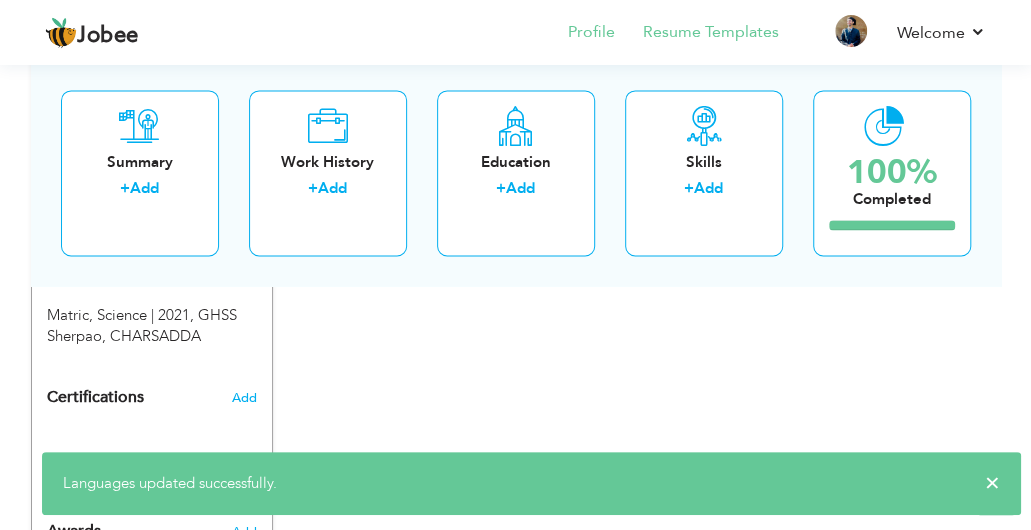 scroll, scrollTop: 1182, scrollLeft: 0, axis: vertical 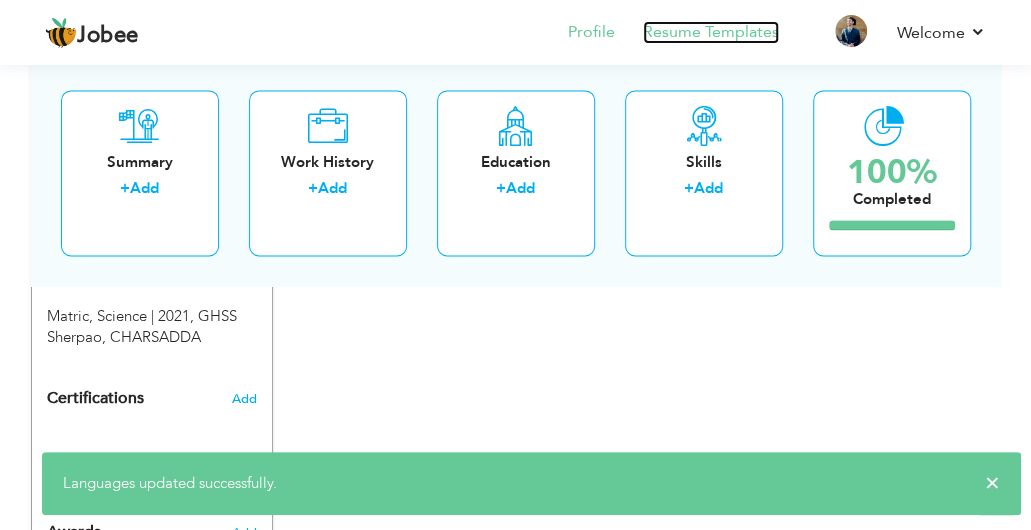 click on "Resume Templates" at bounding box center (711, 32) 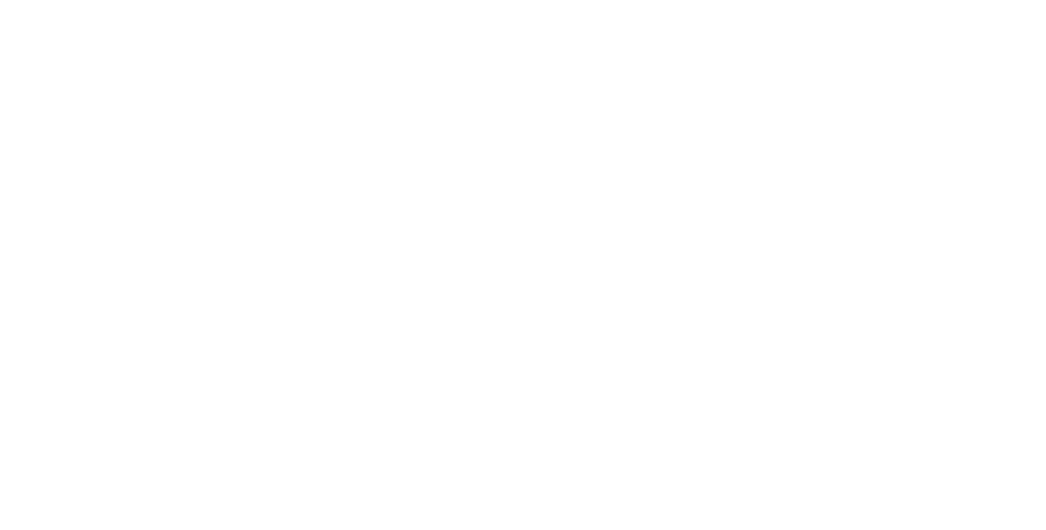 scroll, scrollTop: 0, scrollLeft: 0, axis: both 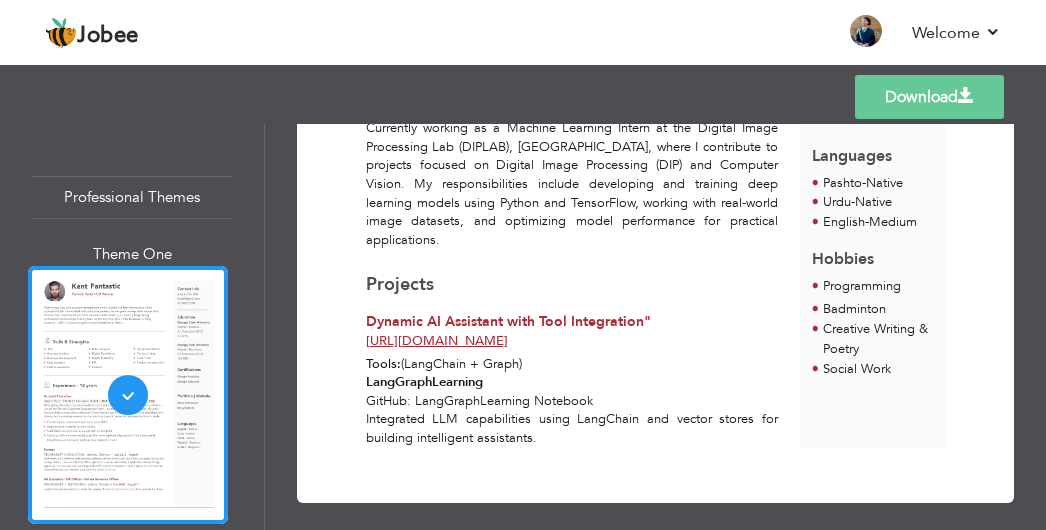 click on "Download" at bounding box center [929, 97] 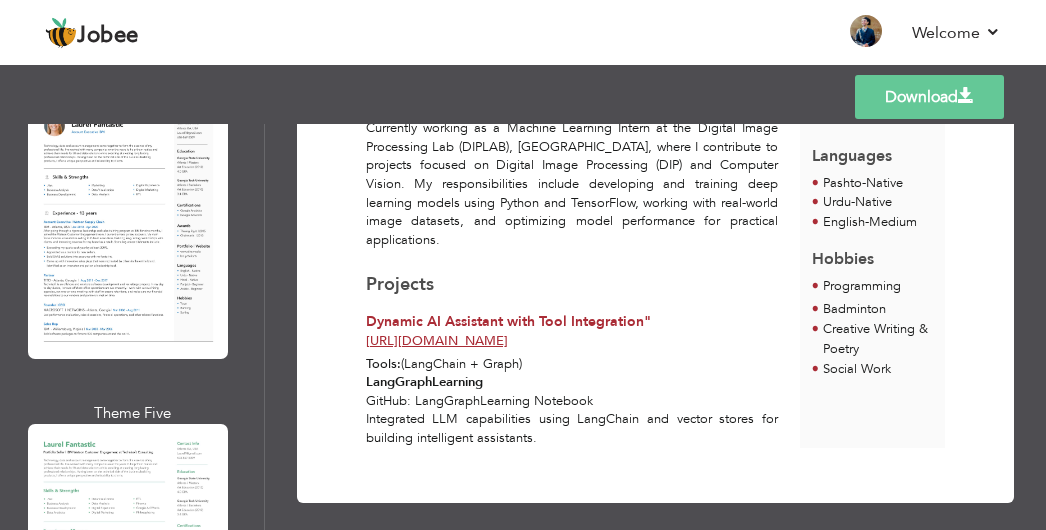 scroll, scrollTop: 1114, scrollLeft: 0, axis: vertical 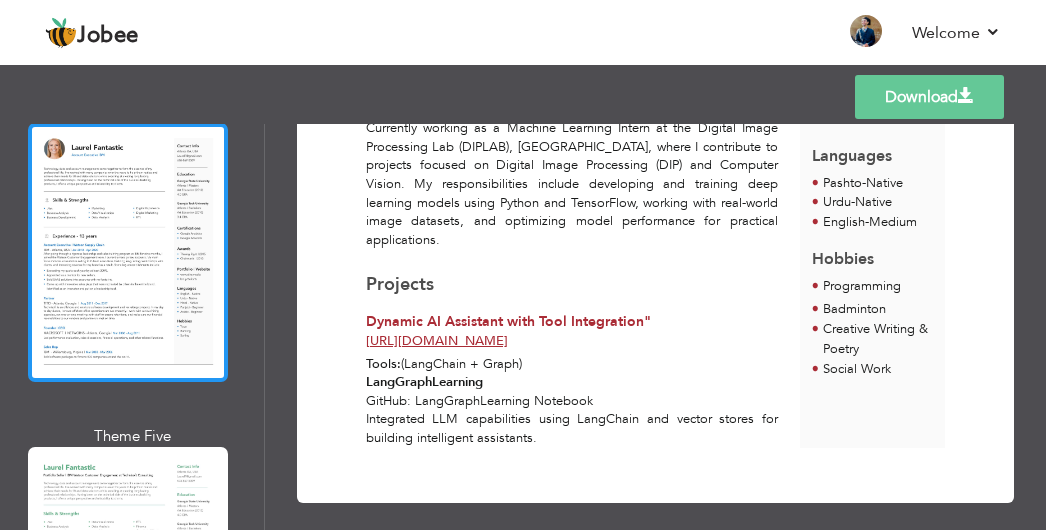 click at bounding box center (128, 252) 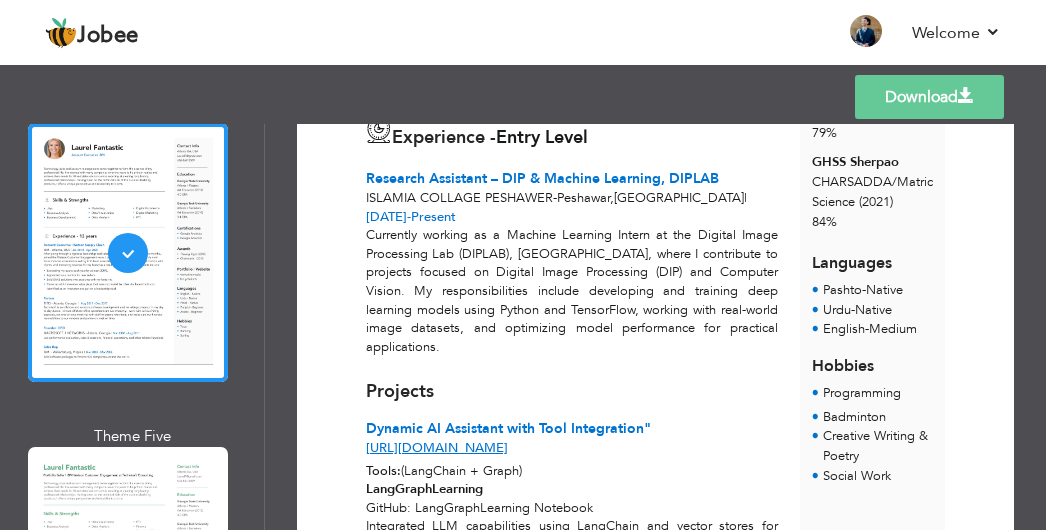 scroll, scrollTop: 656, scrollLeft: 0, axis: vertical 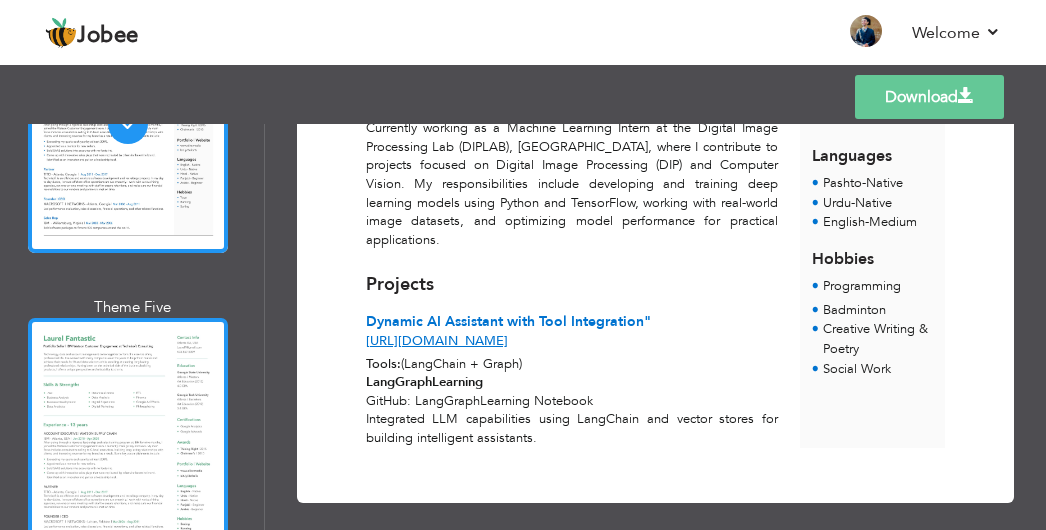click at bounding box center [128, 447] 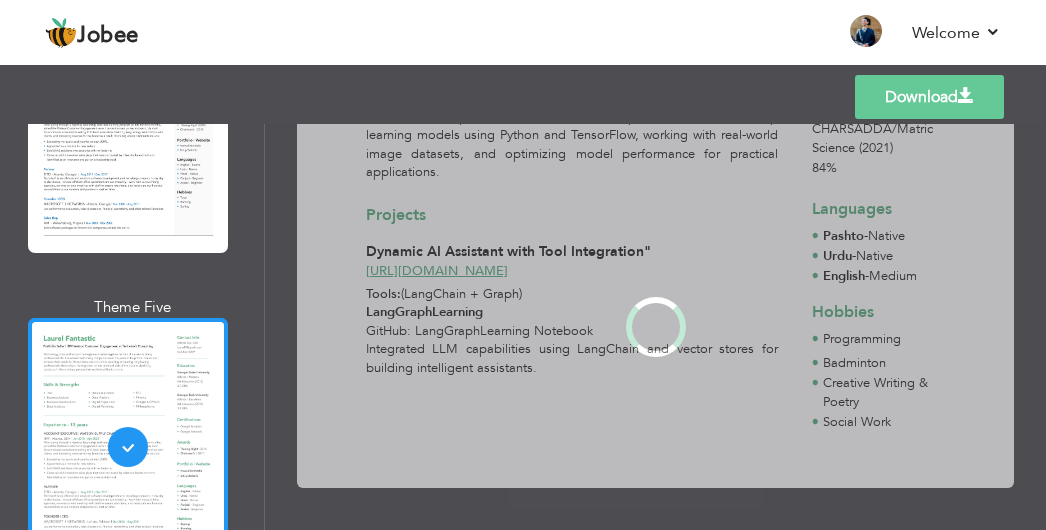 scroll, scrollTop: 0, scrollLeft: 0, axis: both 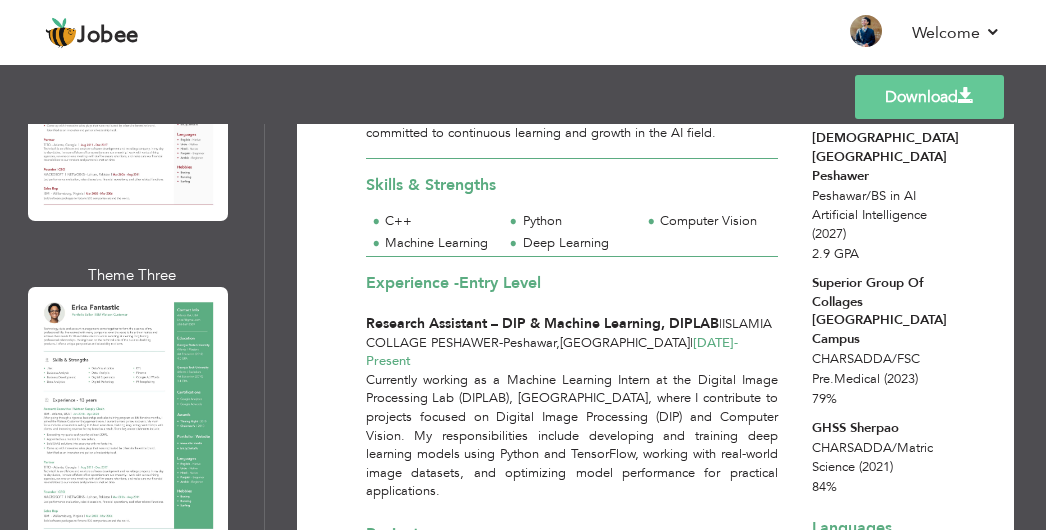 click at bounding box center (128, 416) 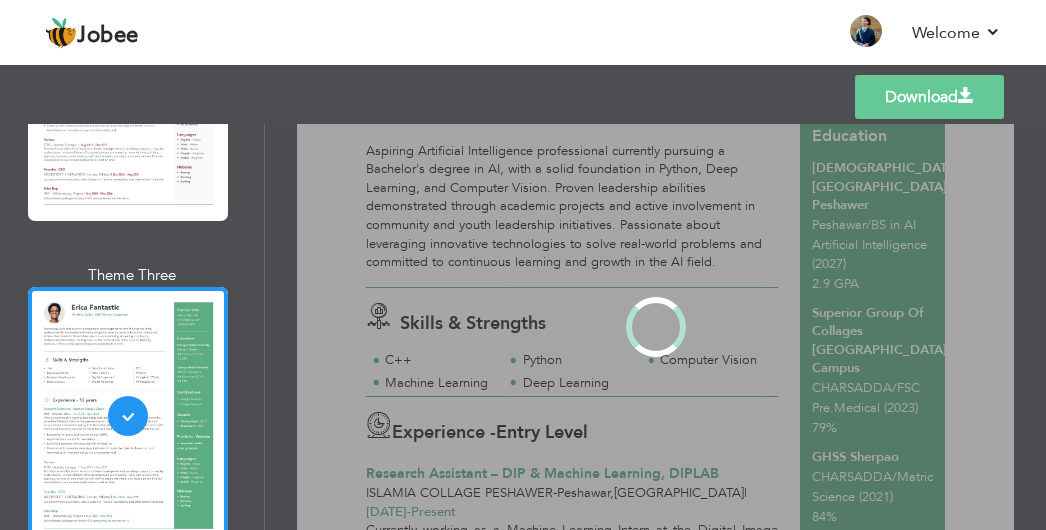 scroll, scrollTop: 0, scrollLeft: 0, axis: both 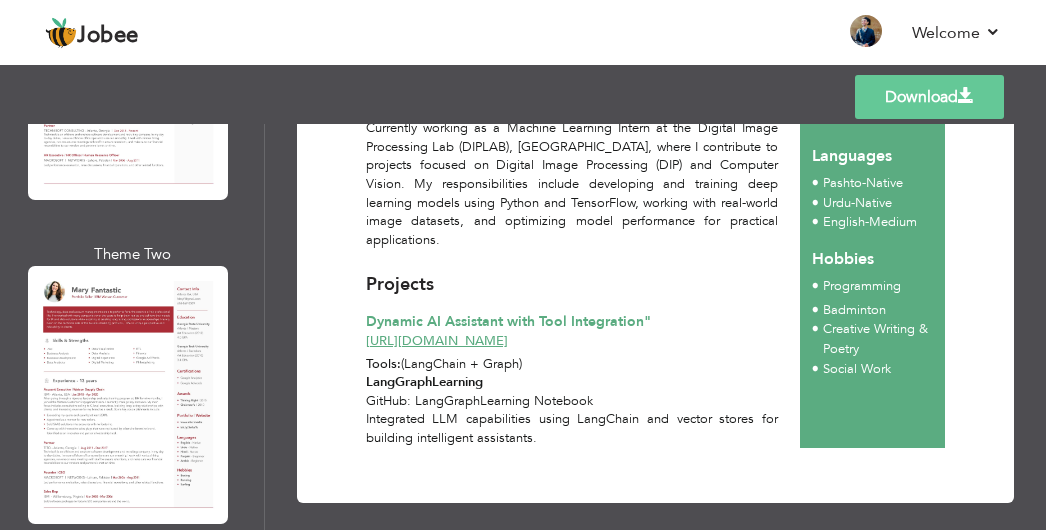 click on "Download" at bounding box center [929, 97] 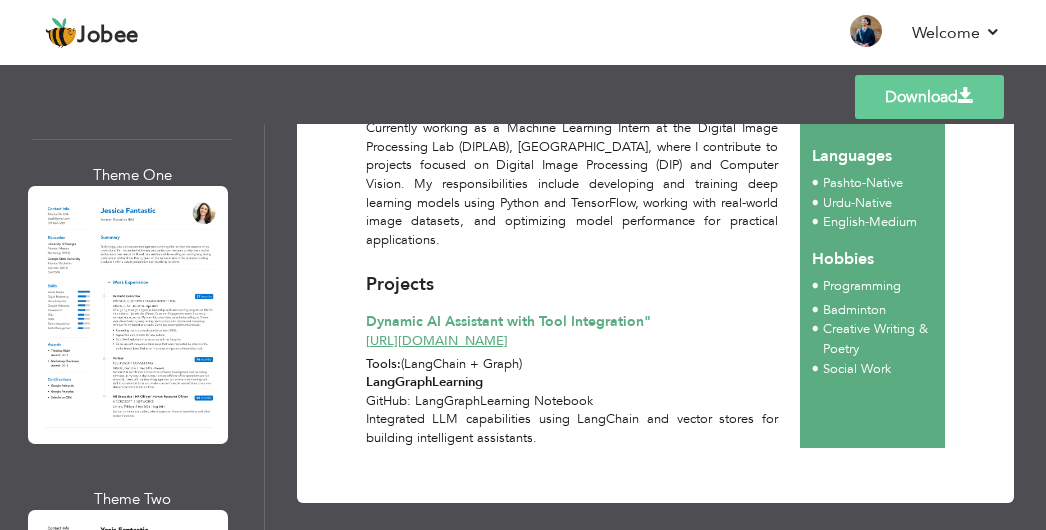 scroll, scrollTop: 3493, scrollLeft: 0, axis: vertical 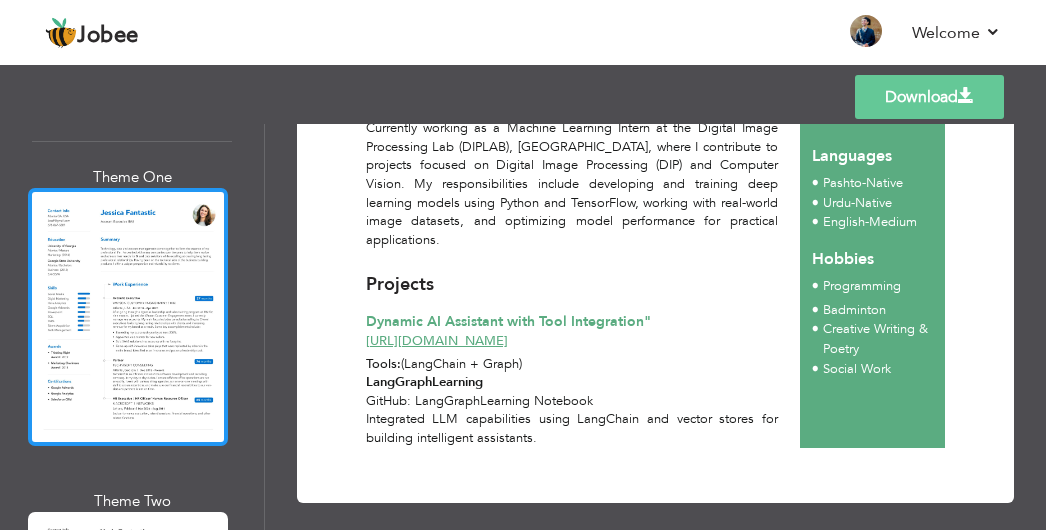 click at bounding box center [128, 317] 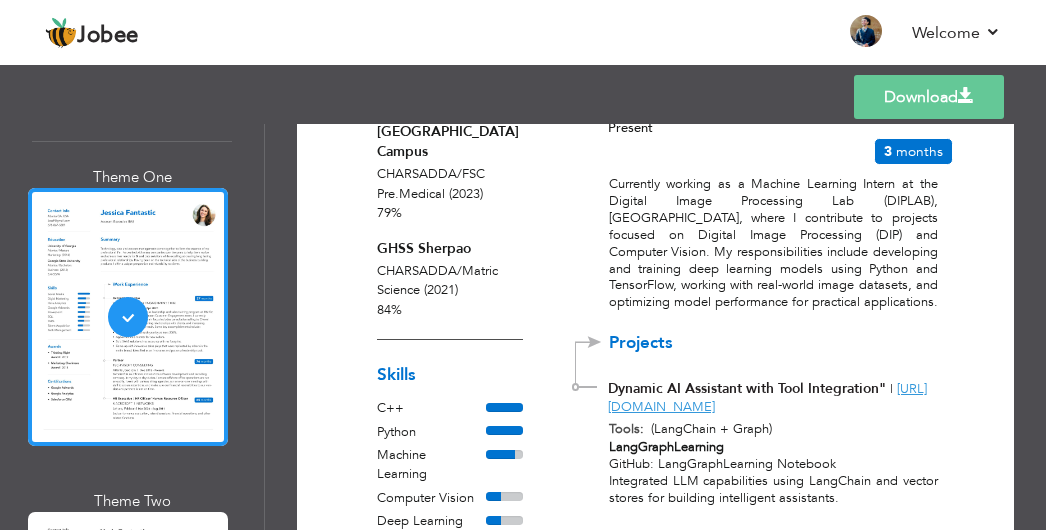 scroll, scrollTop: 713, scrollLeft: 0, axis: vertical 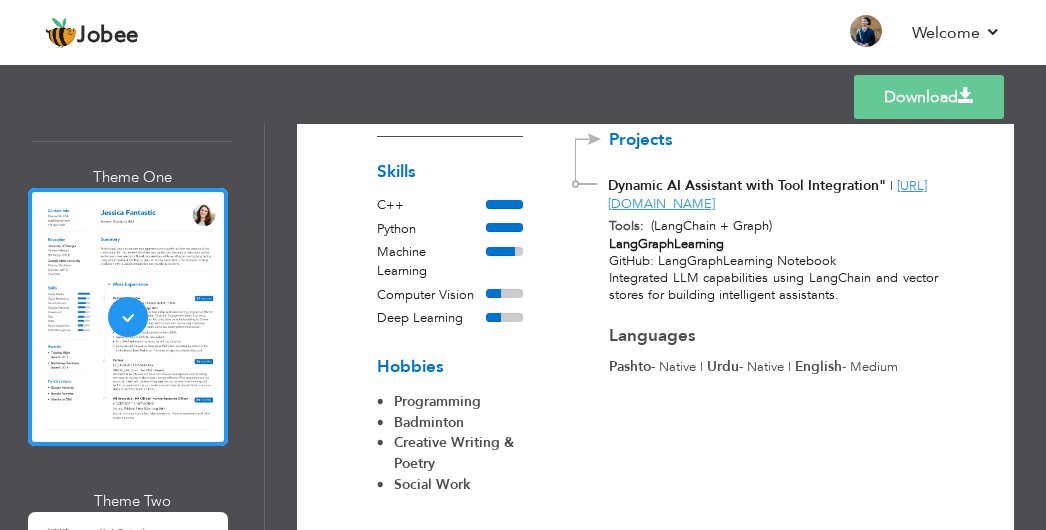 click on "Download" at bounding box center [929, 97] 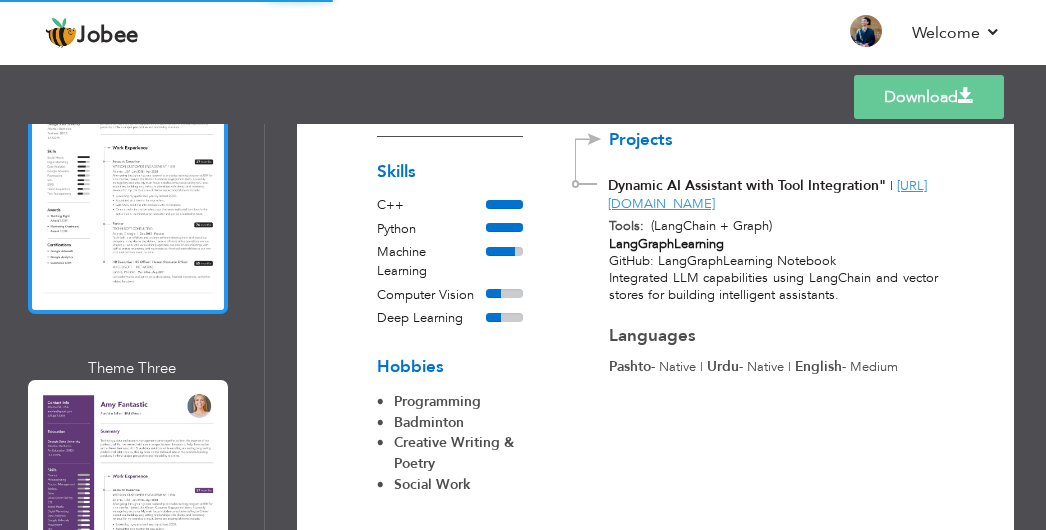 scroll, scrollTop: 4098, scrollLeft: 0, axis: vertical 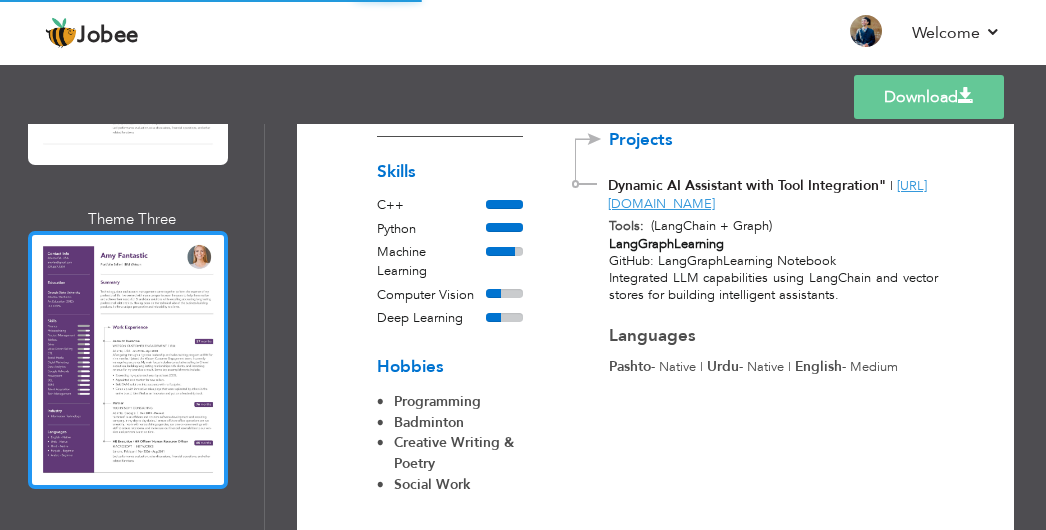 click at bounding box center [128, 360] 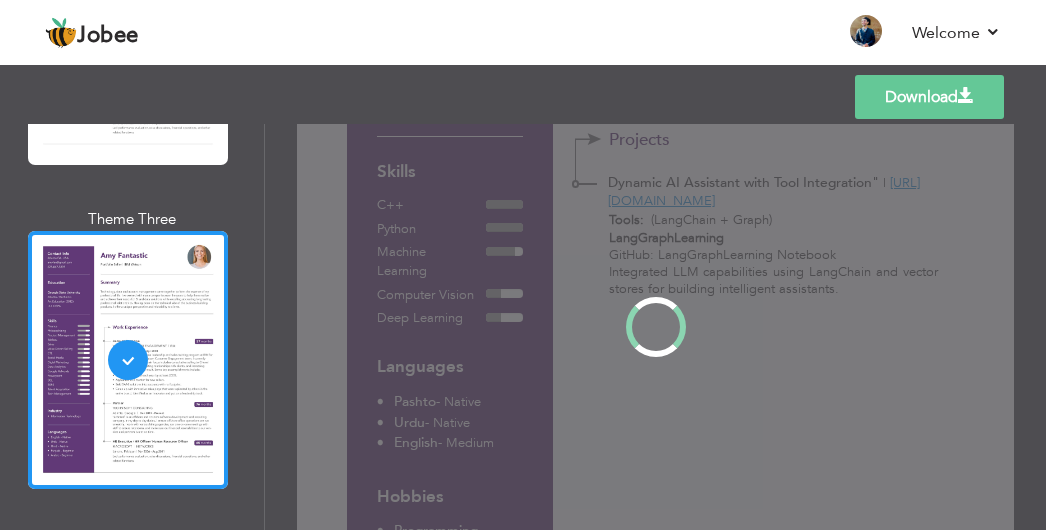 scroll, scrollTop: 0, scrollLeft: 0, axis: both 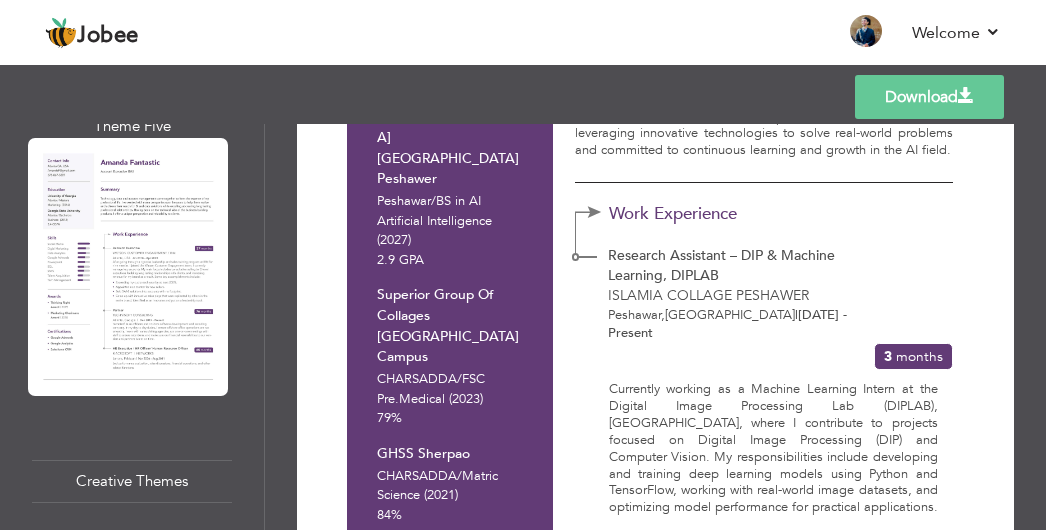 click on "Download" at bounding box center [929, 97] 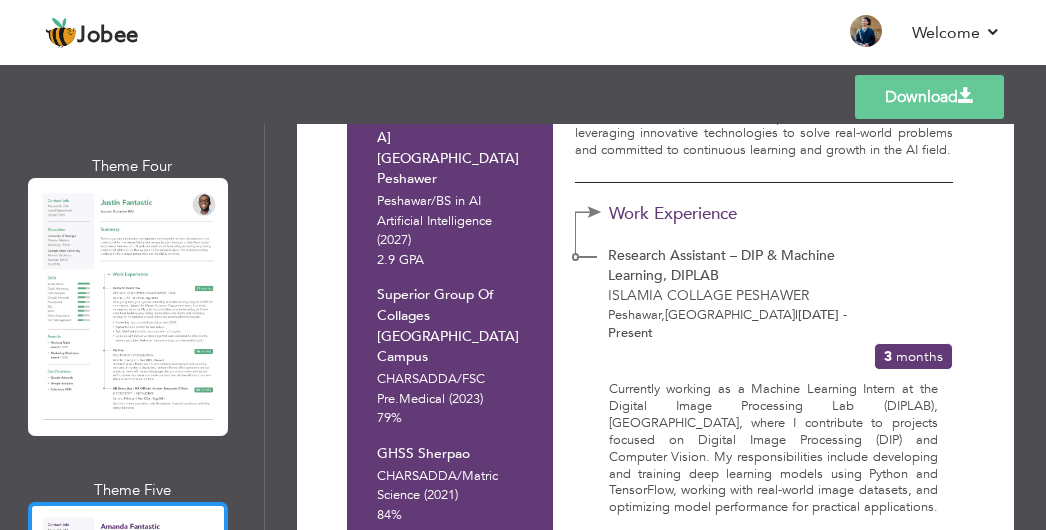 scroll, scrollTop: 4474, scrollLeft: 0, axis: vertical 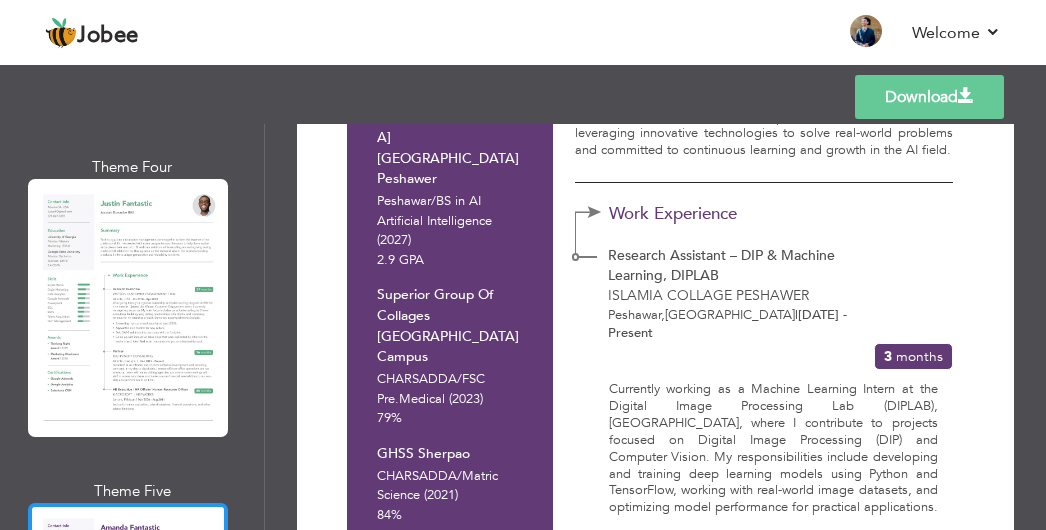 click at bounding box center [128, 632] 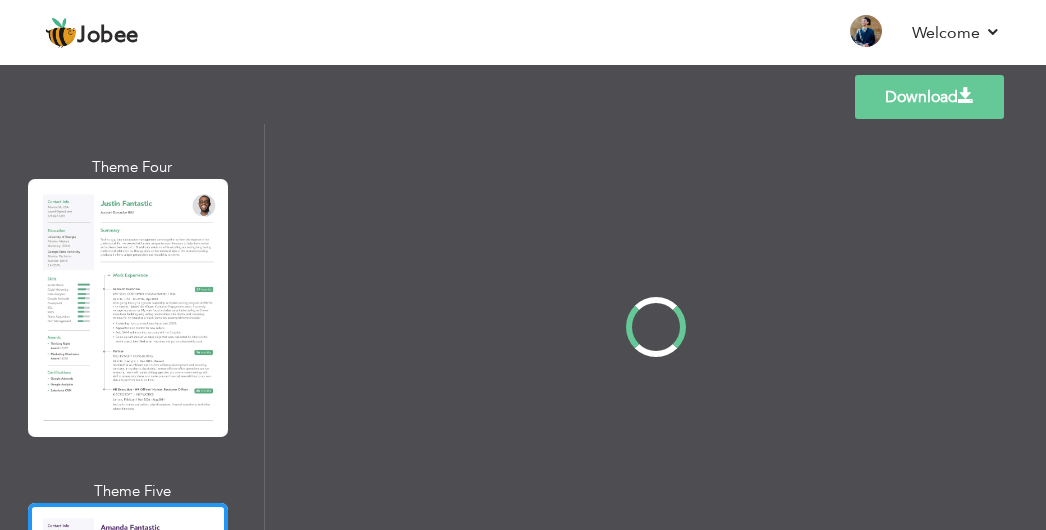 scroll, scrollTop: 0, scrollLeft: 0, axis: both 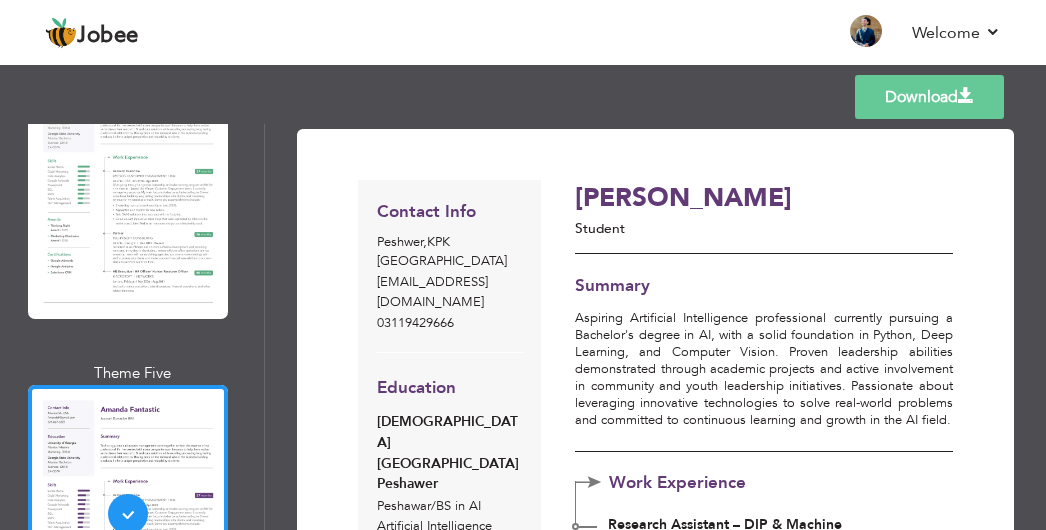 click on "Templates
Download" at bounding box center [523, 97] 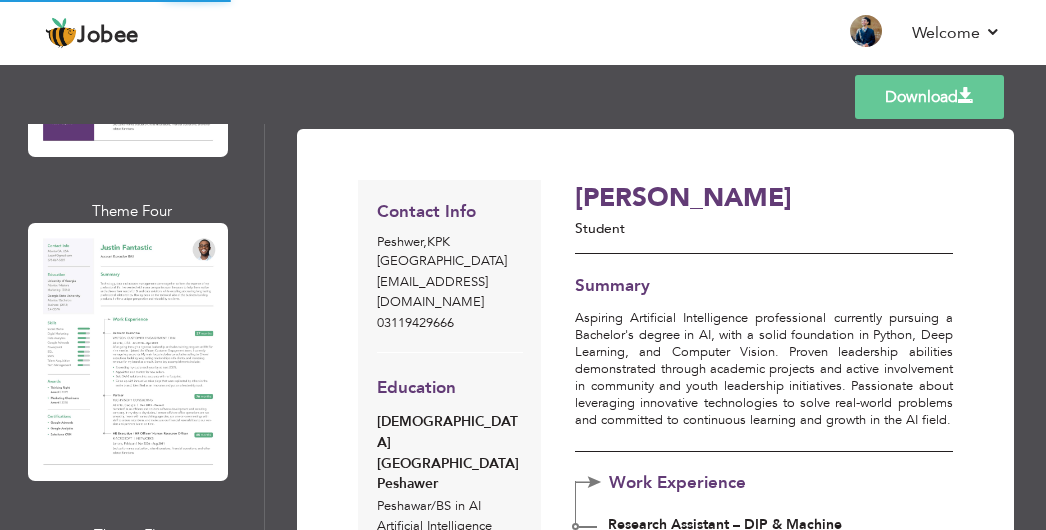 scroll, scrollTop: 4338, scrollLeft: 0, axis: vertical 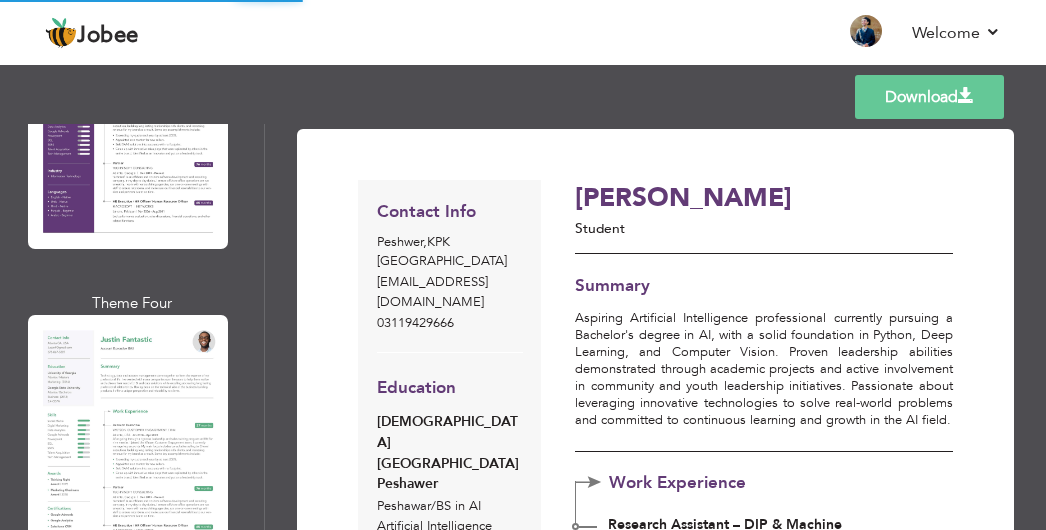 click at bounding box center [128, 444] 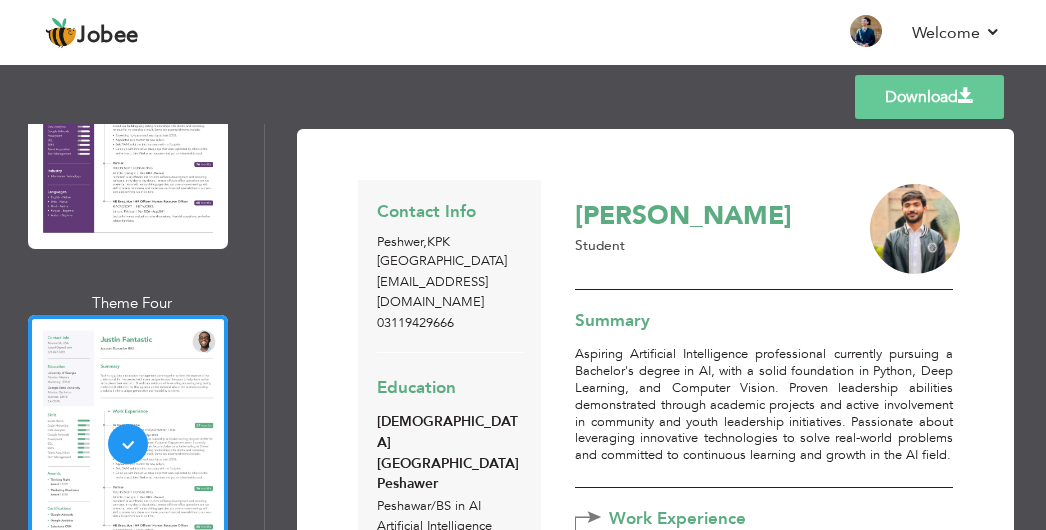 click on "Download" at bounding box center [929, 97] 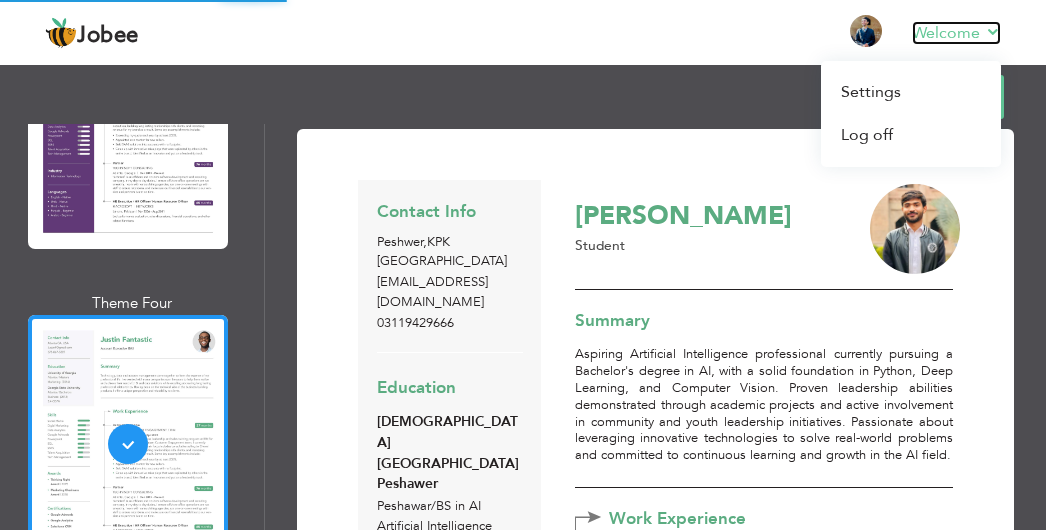 click on "Welcome" at bounding box center [956, 33] 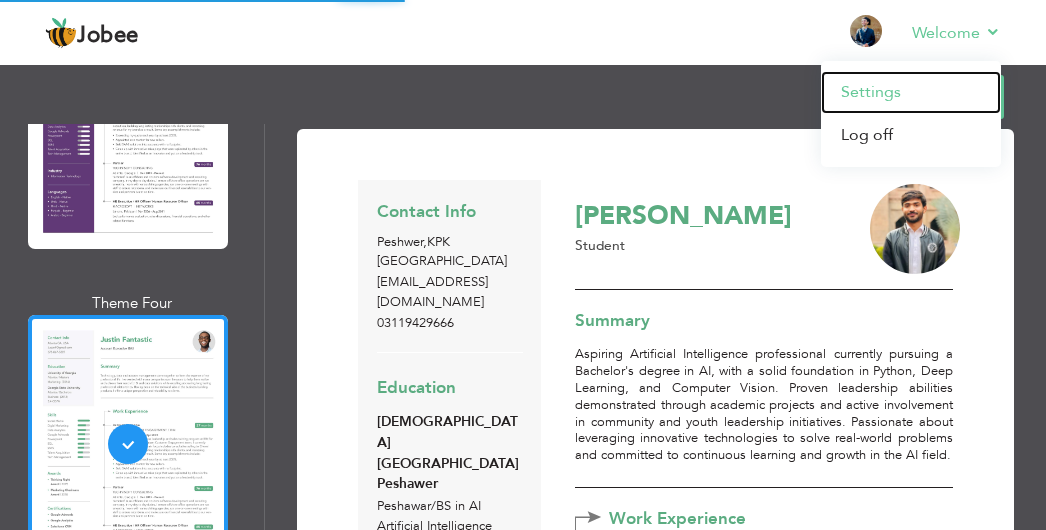click on "Settings" at bounding box center (911, 92) 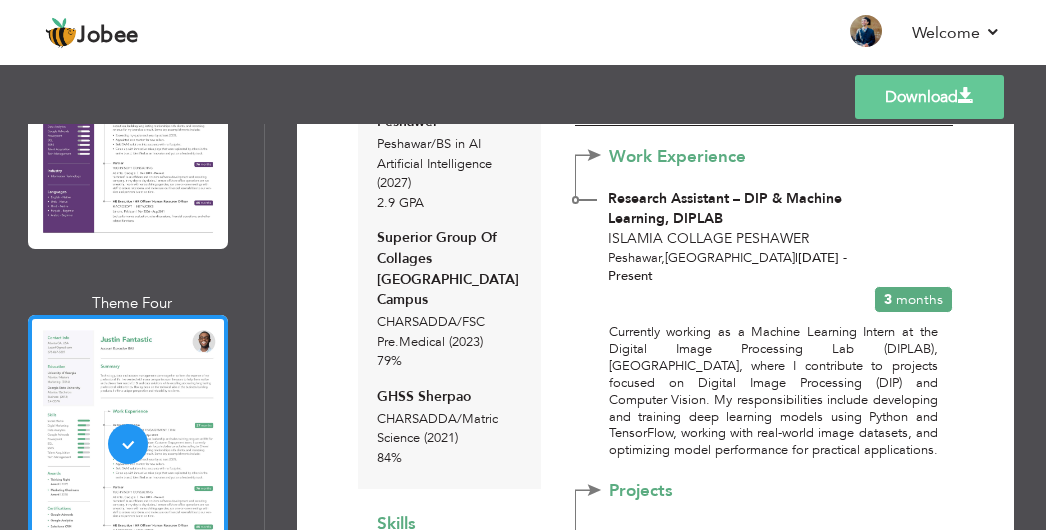 scroll, scrollTop: 0, scrollLeft: 0, axis: both 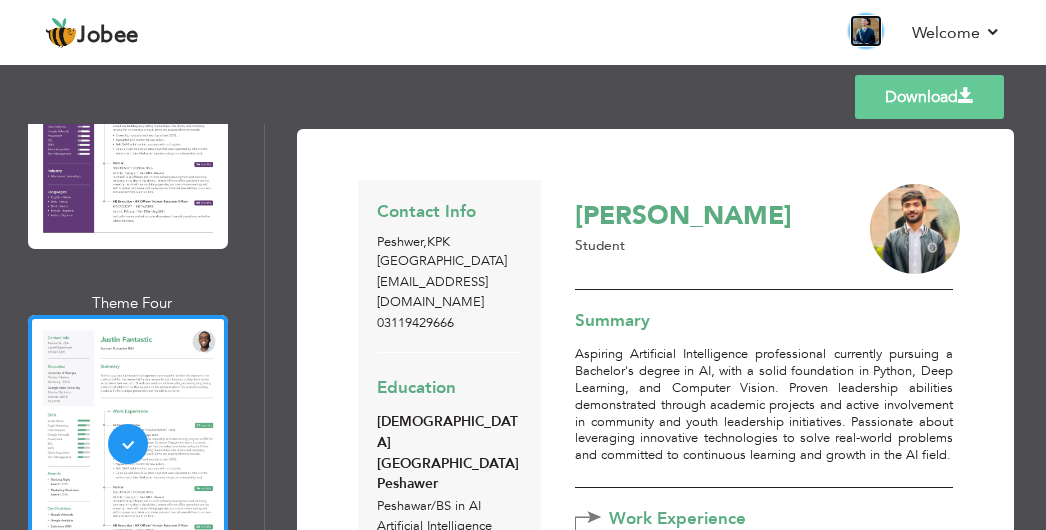 click at bounding box center [866, 31] 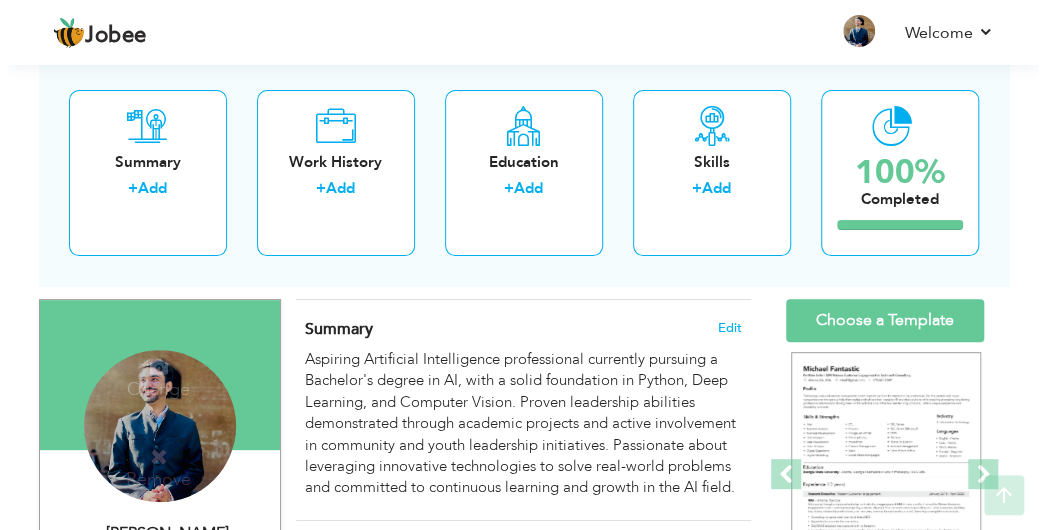 scroll, scrollTop: 112, scrollLeft: 0, axis: vertical 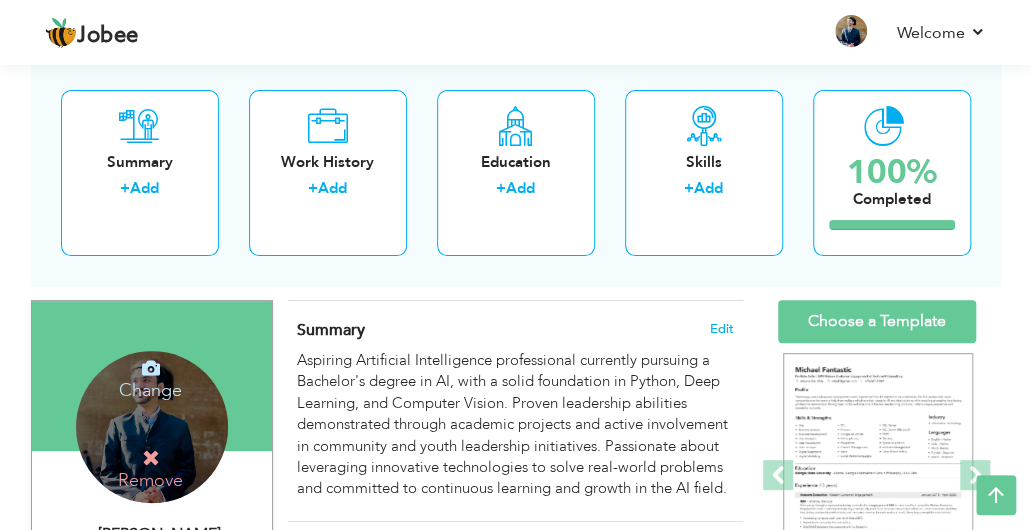 click on "Change
Remove" at bounding box center [152, 427] 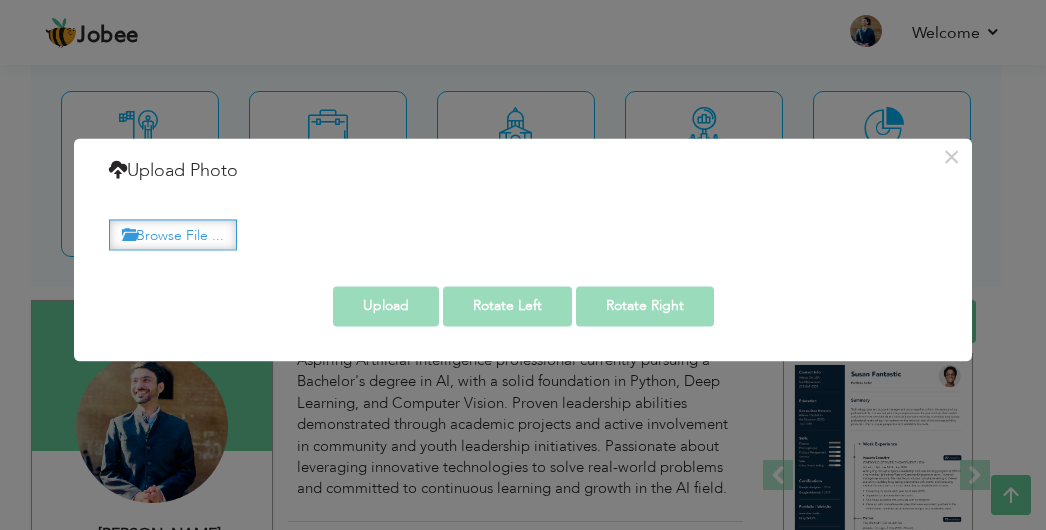 click on "Browse File ..." at bounding box center (173, 234) 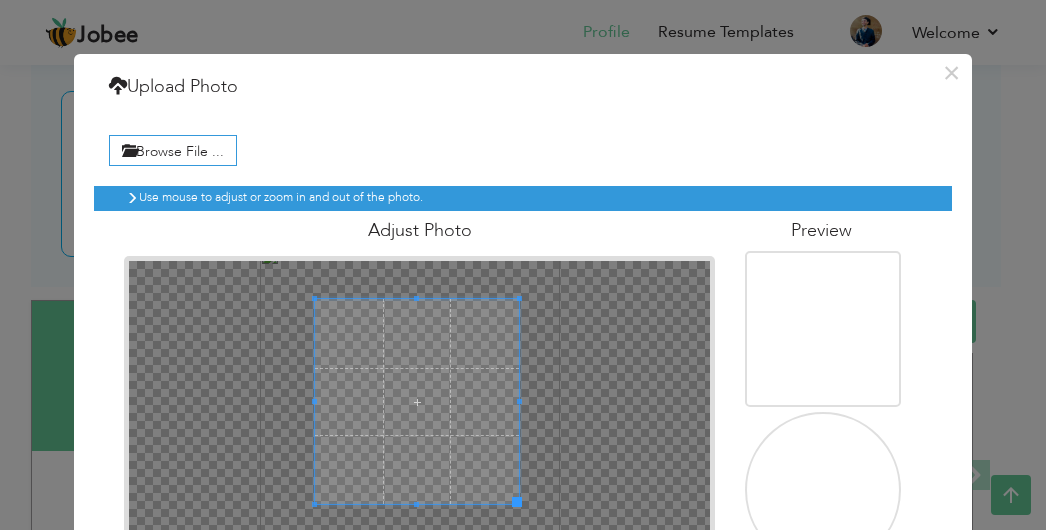 click at bounding box center [417, 401] 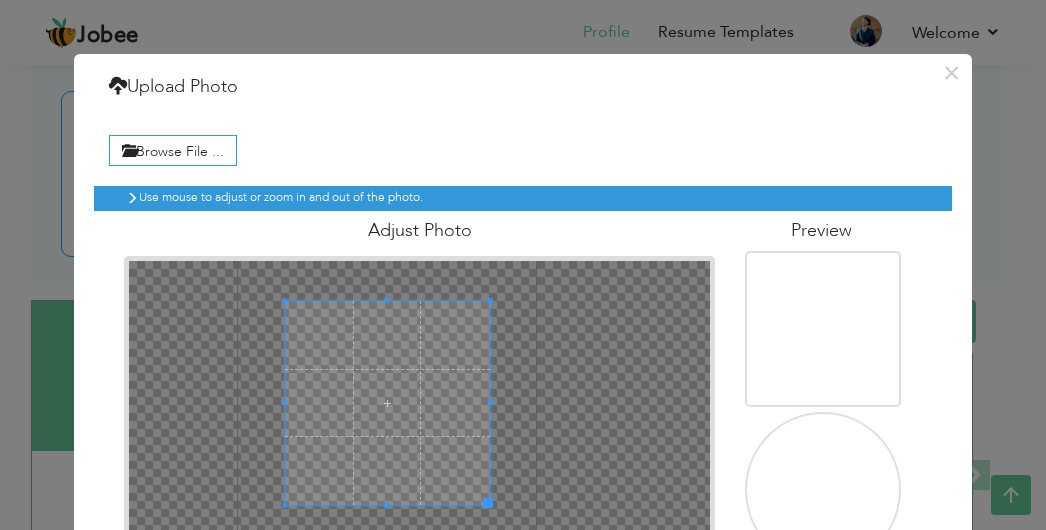 click at bounding box center [387, 403] 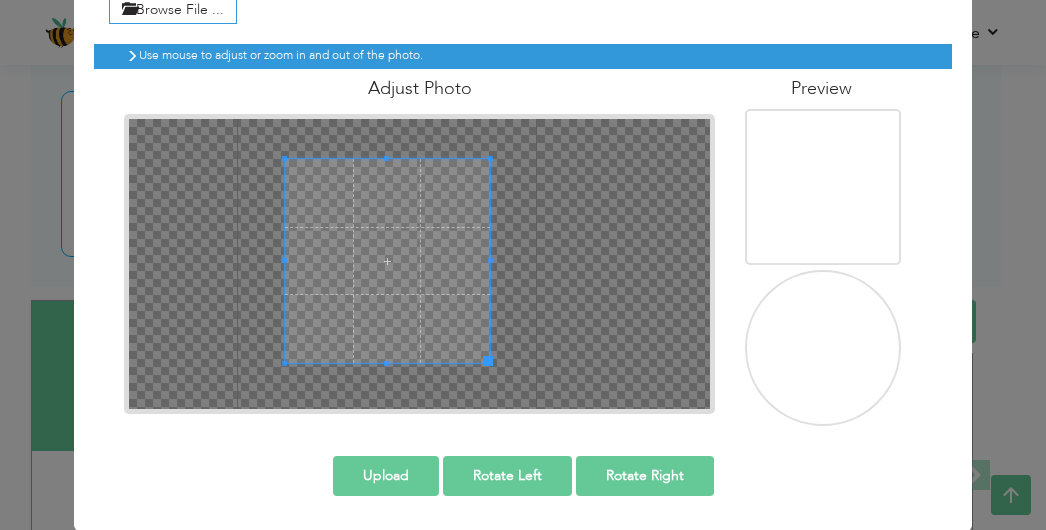 scroll, scrollTop: 141, scrollLeft: 0, axis: vertical 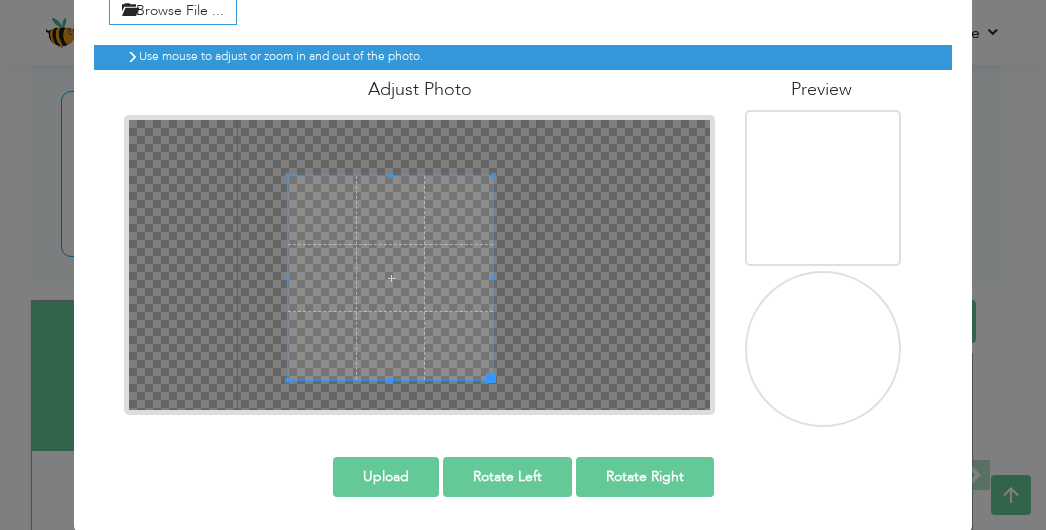 click at bounding box center (390, 278) 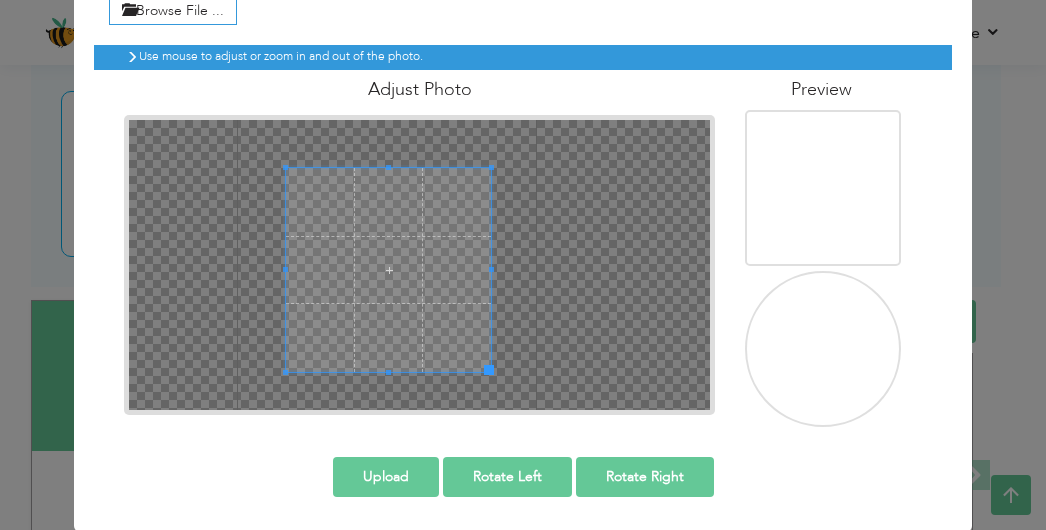 click at bounding box center (388, 270) 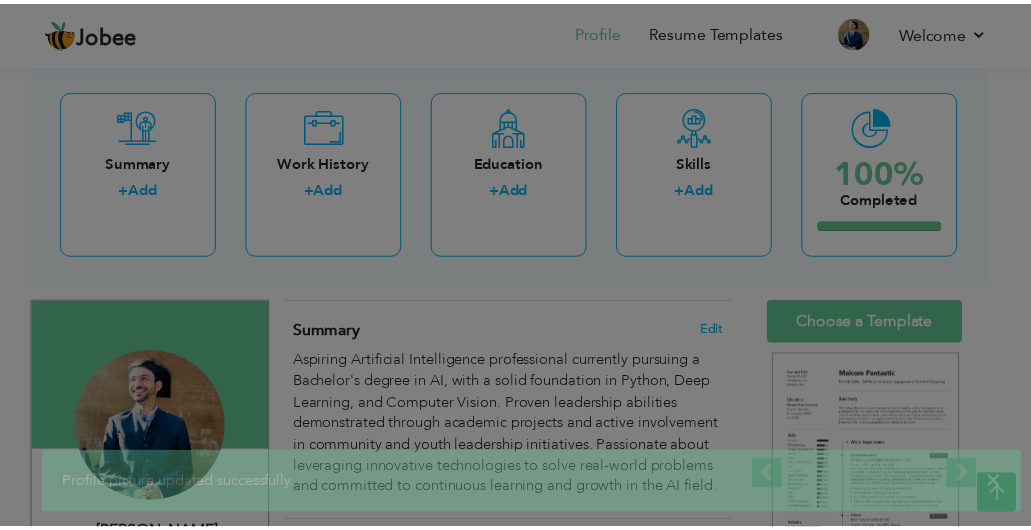 scroll, scrollTop: 0, scrollLeft: 0, axis: both 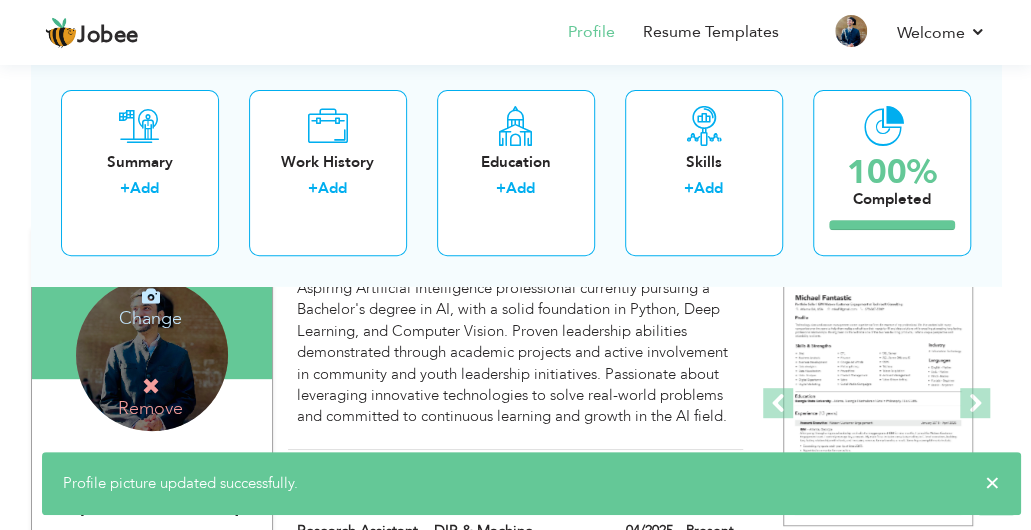 click on "Change
Remove" at bounding box center [152, 355] 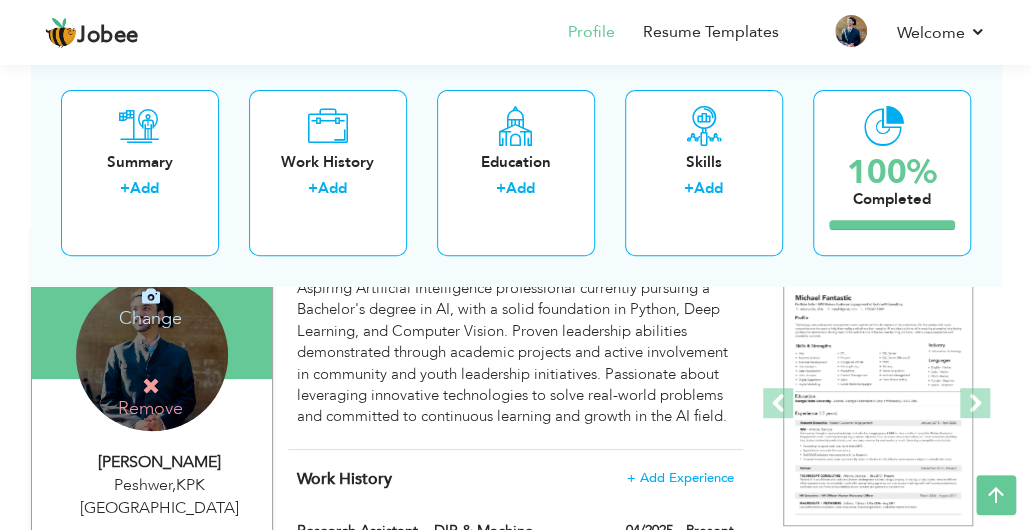 click at bounding box center [151, 296] 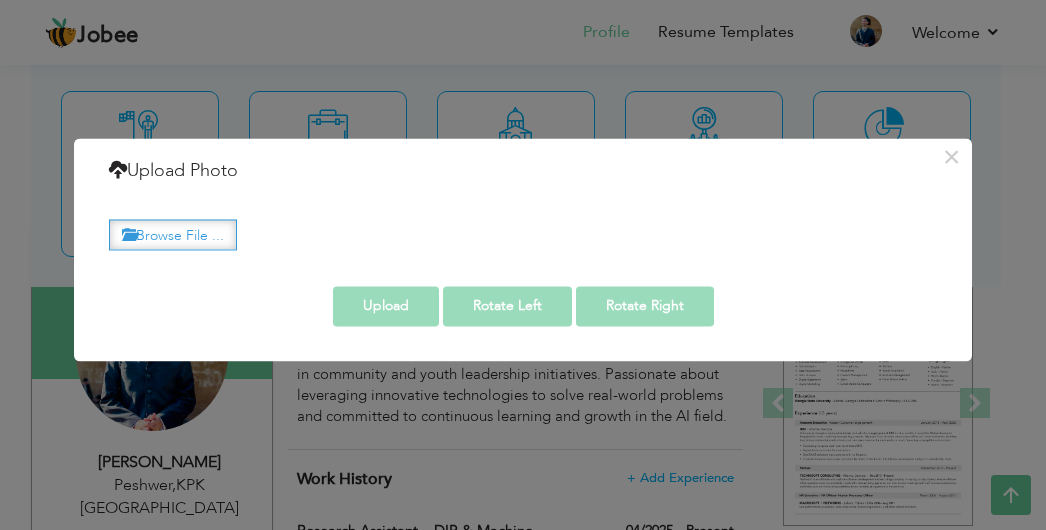 click on "Browse File ..." at bounding box center (173, 234) 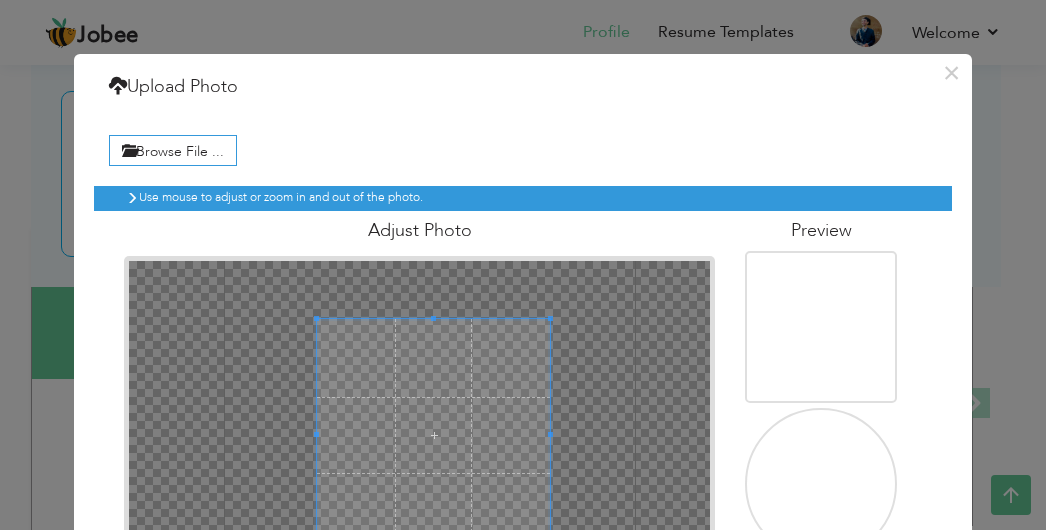 click at bounding box center [433, 435] 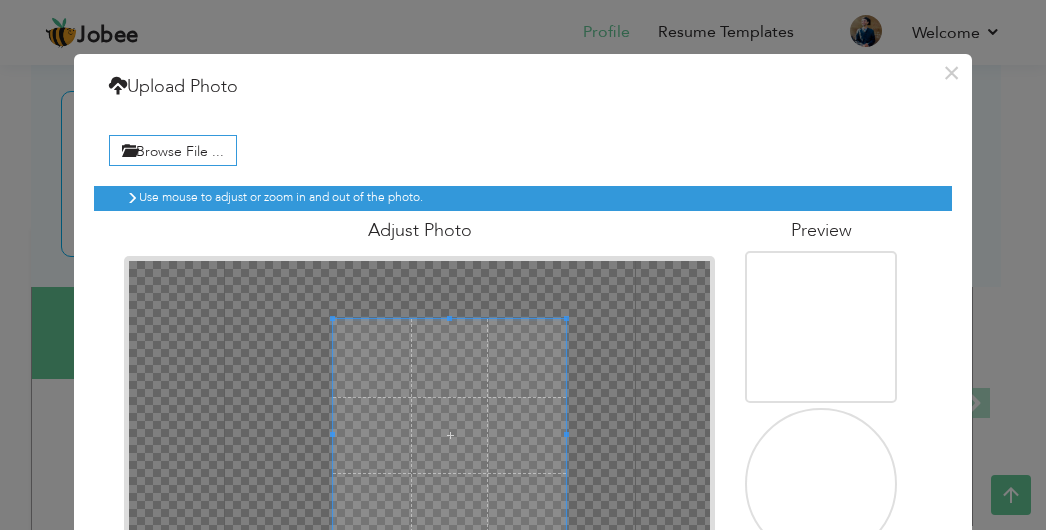click at bounding box center (449, 435) 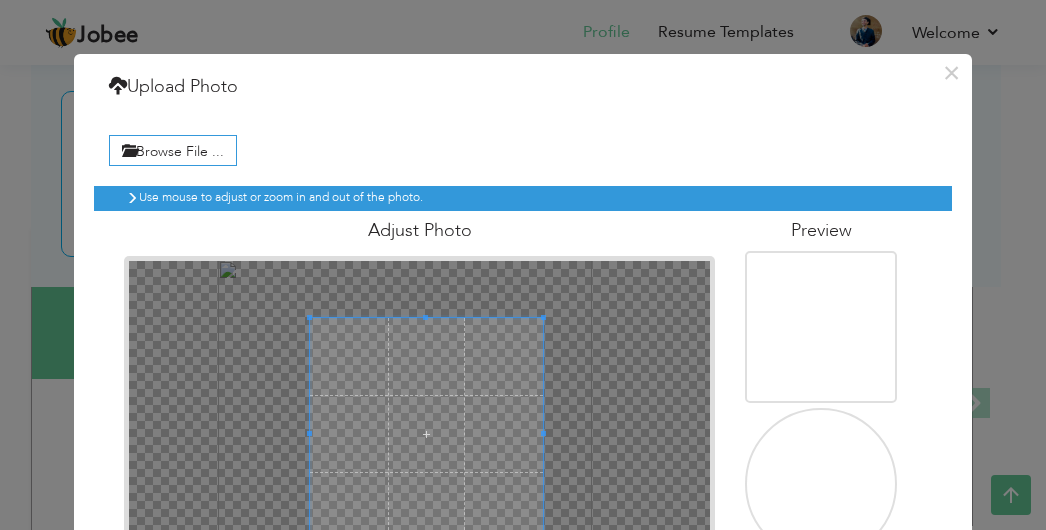 click at bounding box center (426, 434) 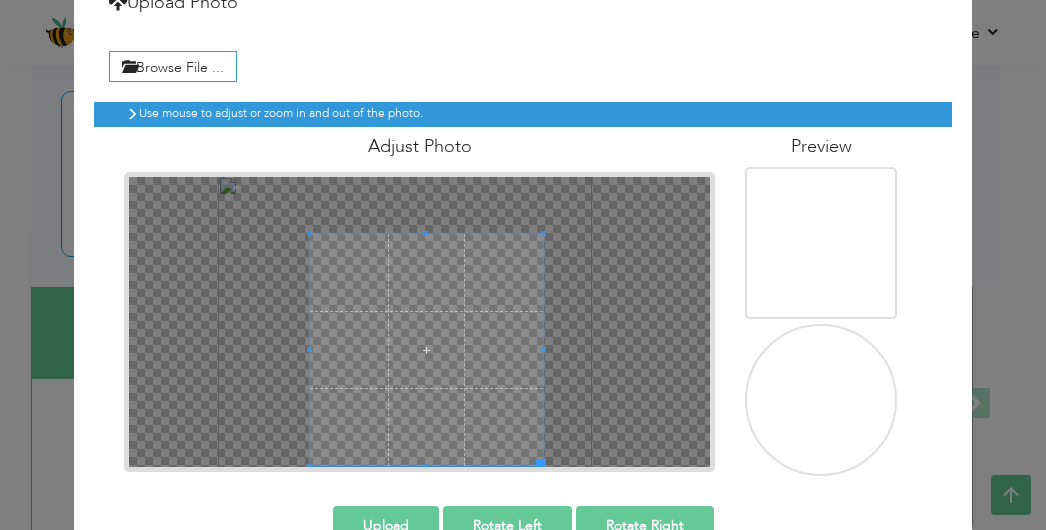 scroll, scrollTop: 84, scrollLeft: 0, axis: vertical 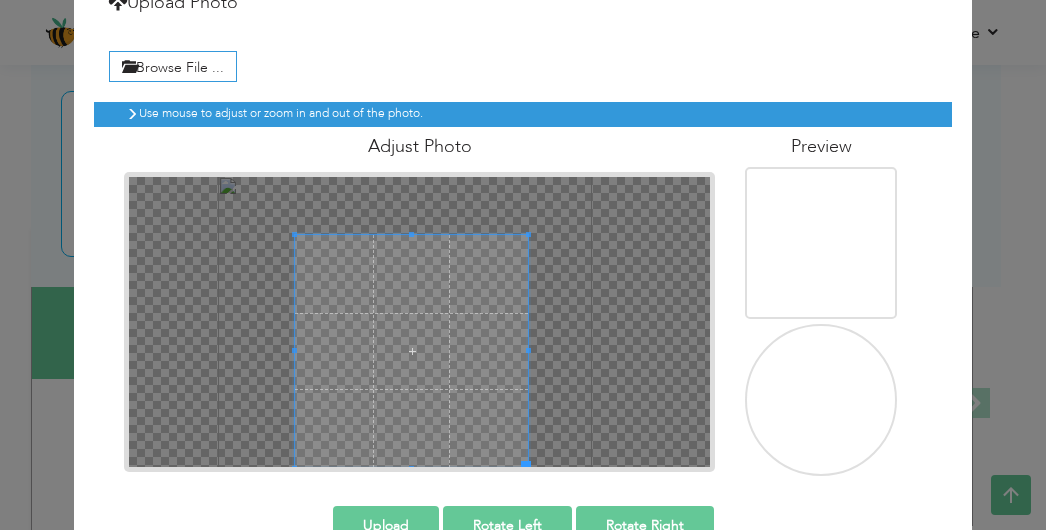 click on "×
Upload Photo
Browse File ...
Adjust Photo Preview Upload  Rotate Left" at bounding box center [523, 275] 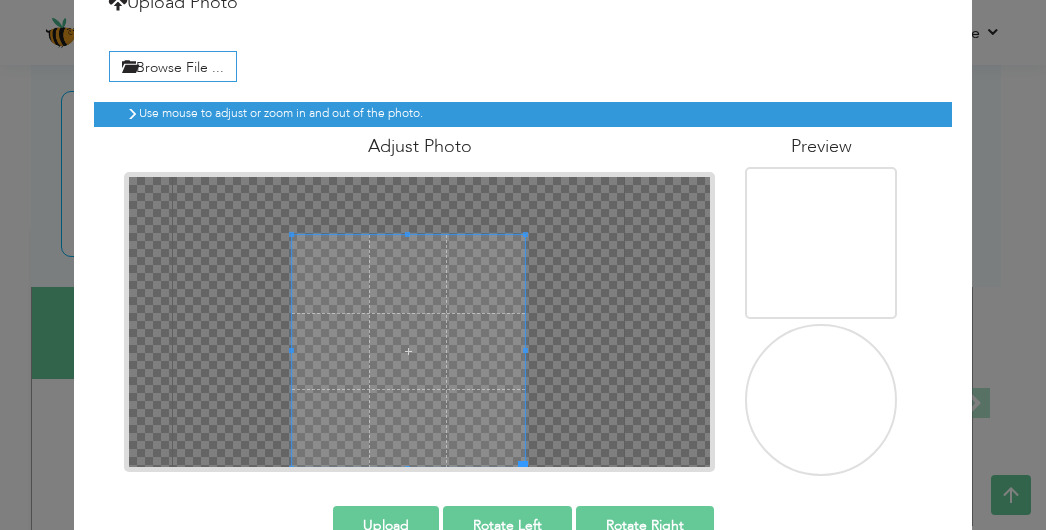 click at bounding box center (408, 351) 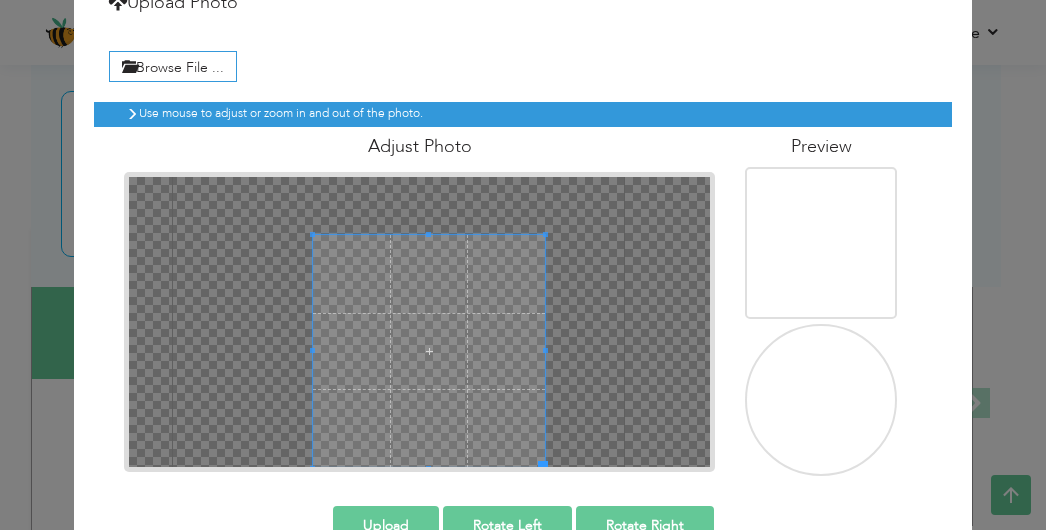 click at bounding box center (429, 351) 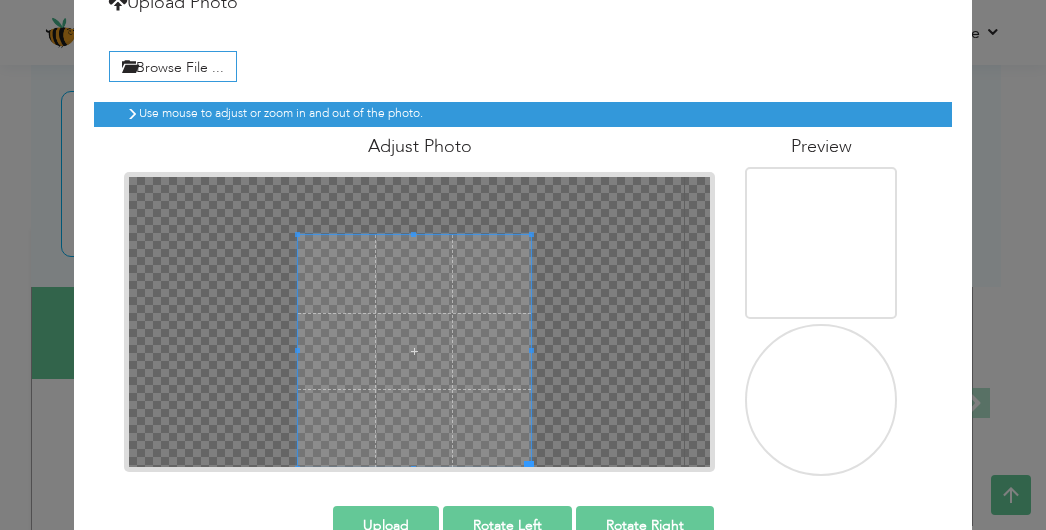 click at bounding box center (414, 351) 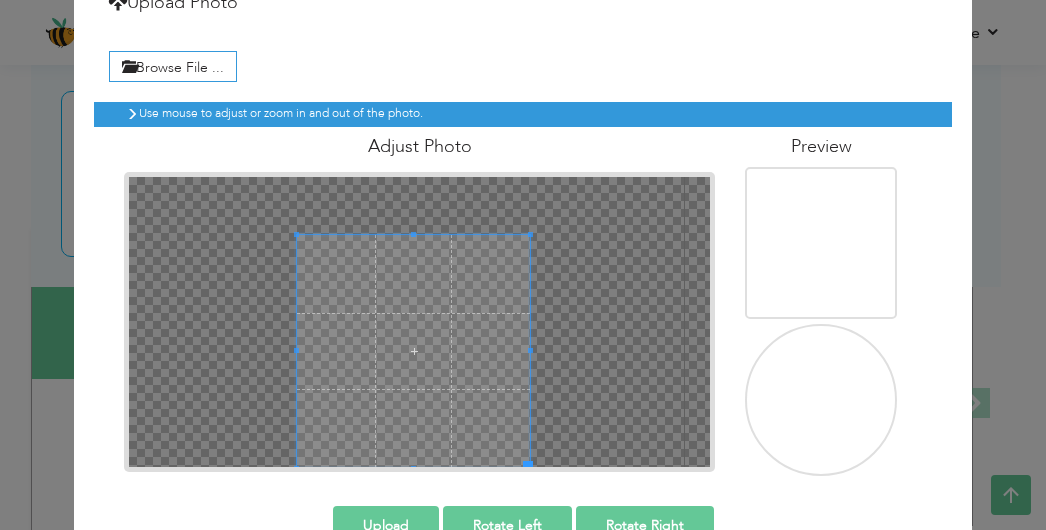 click at bounding box center [413, 351] 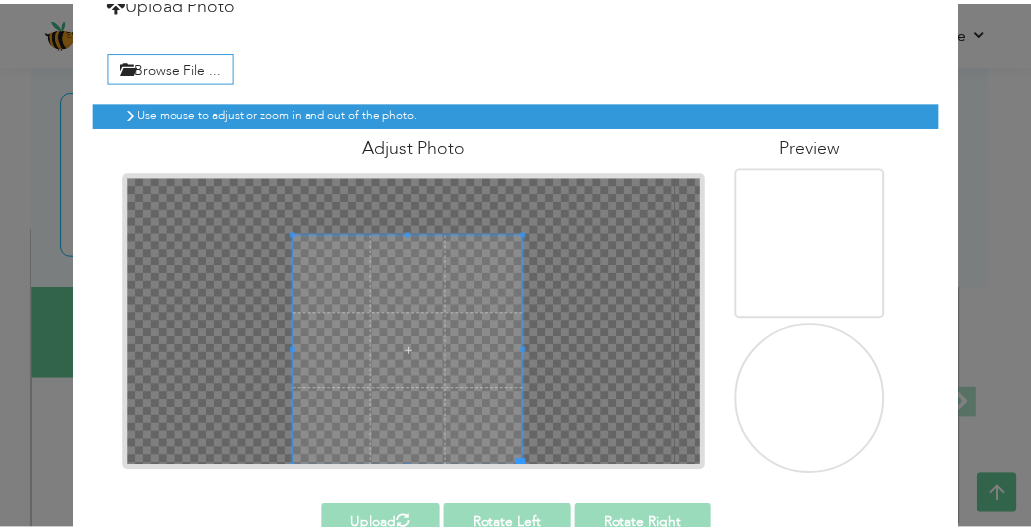 scroll, scrollTop: 0, scrollLeft: 0, axis: both 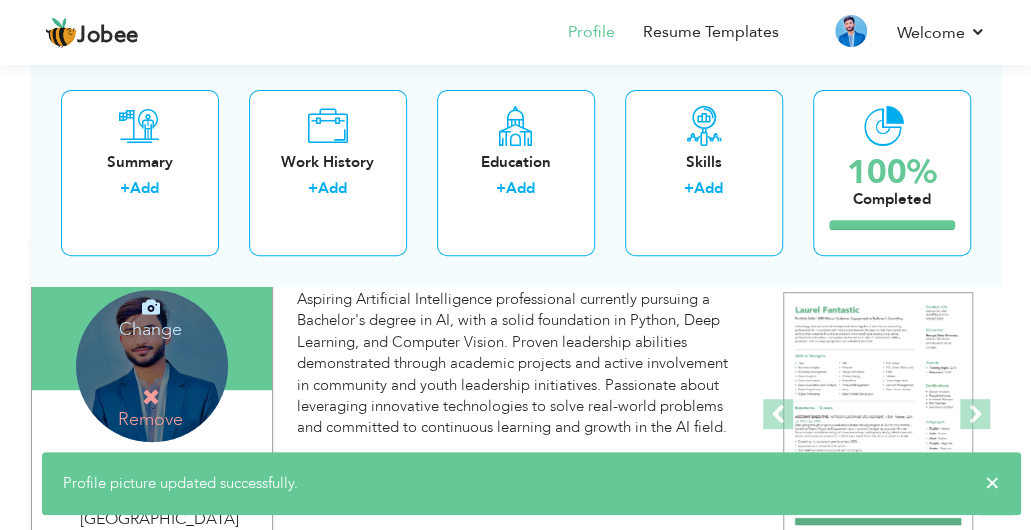 click on "Change
Remove" at bounding box center [152, 366] 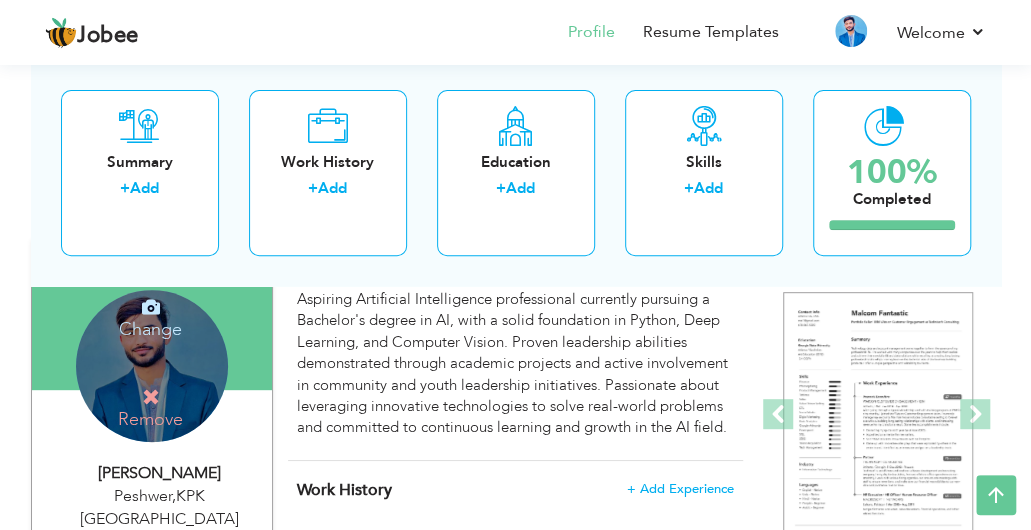 click at bounding box center [151, 307] 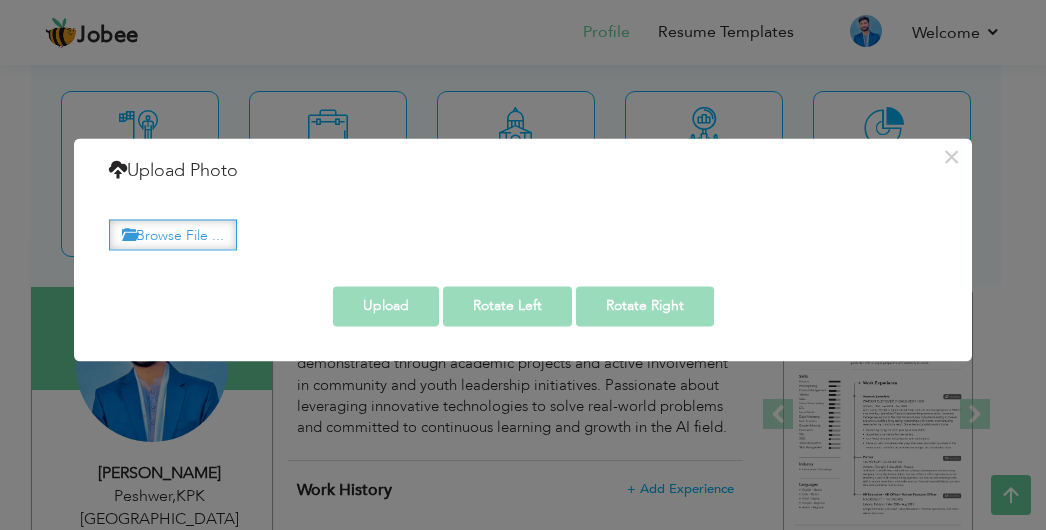 click on "Browse File ..." at bounding box center (173, 234) 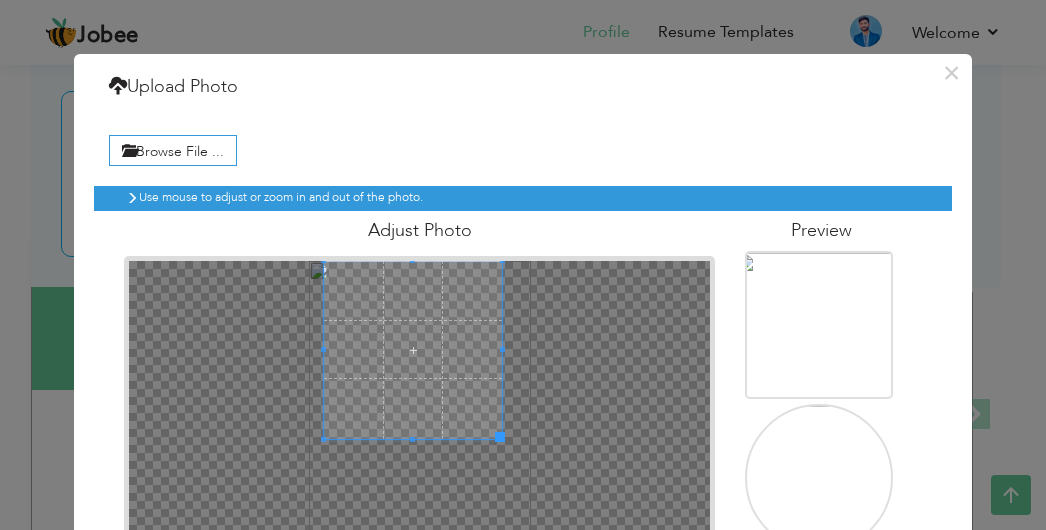 click at bounding box center (413, 350) 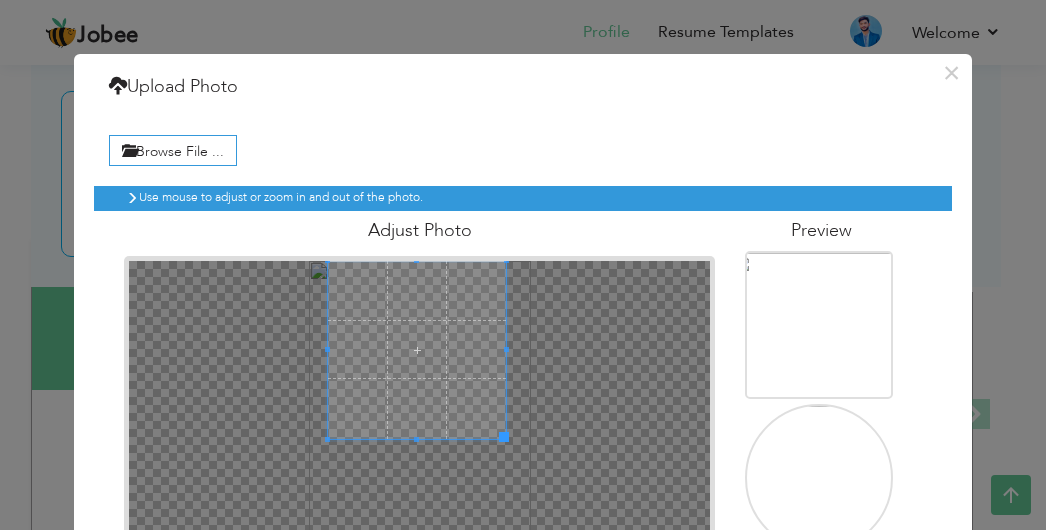 click at bounding box center [417, 350] 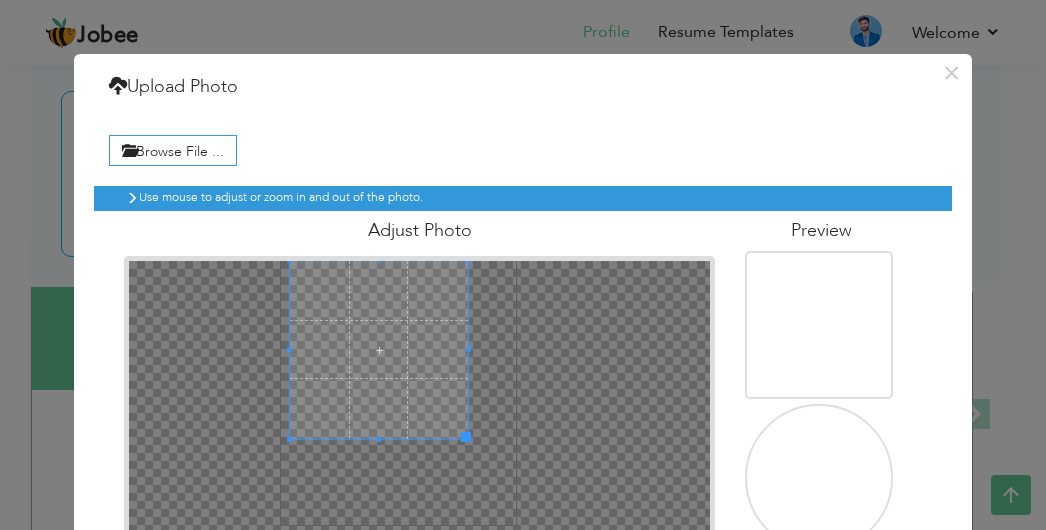click at bounding box center [379, 350] 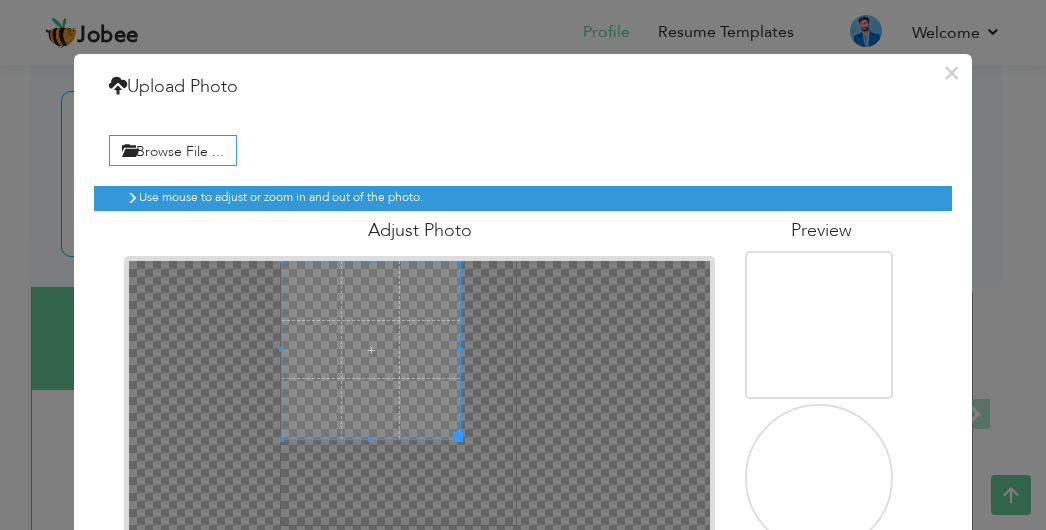 click at bounding box center (371, 350) 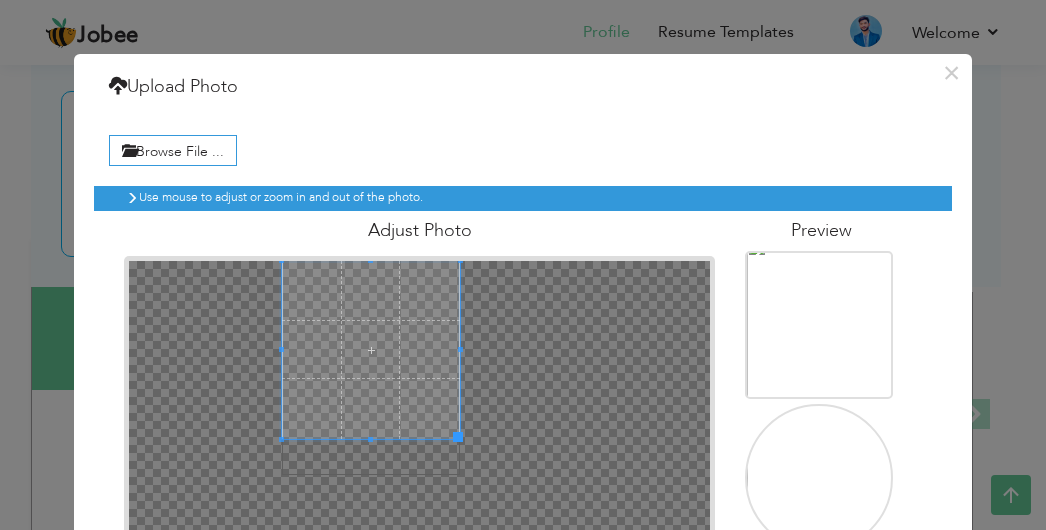 click at bounding box center (371, 350) 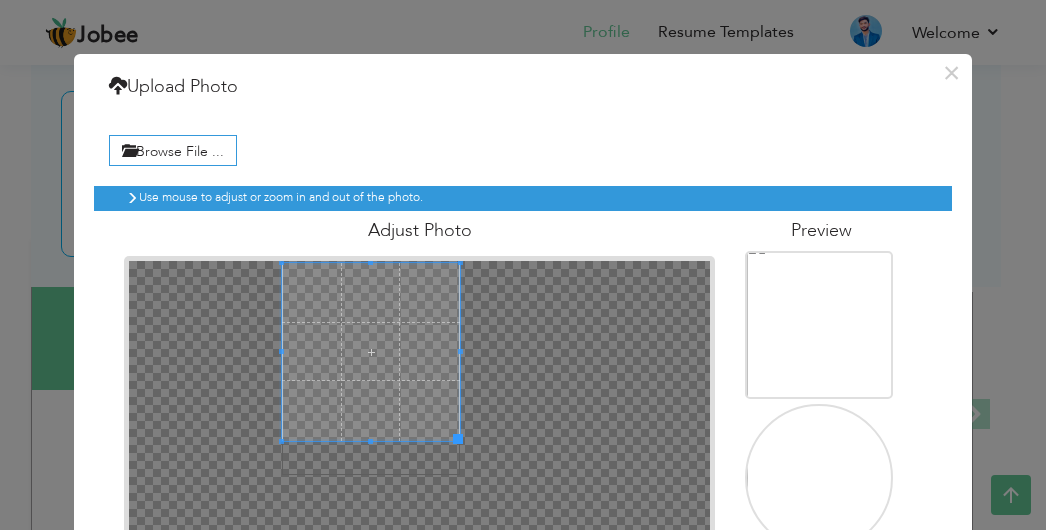 click at bounding box center [371, 352] 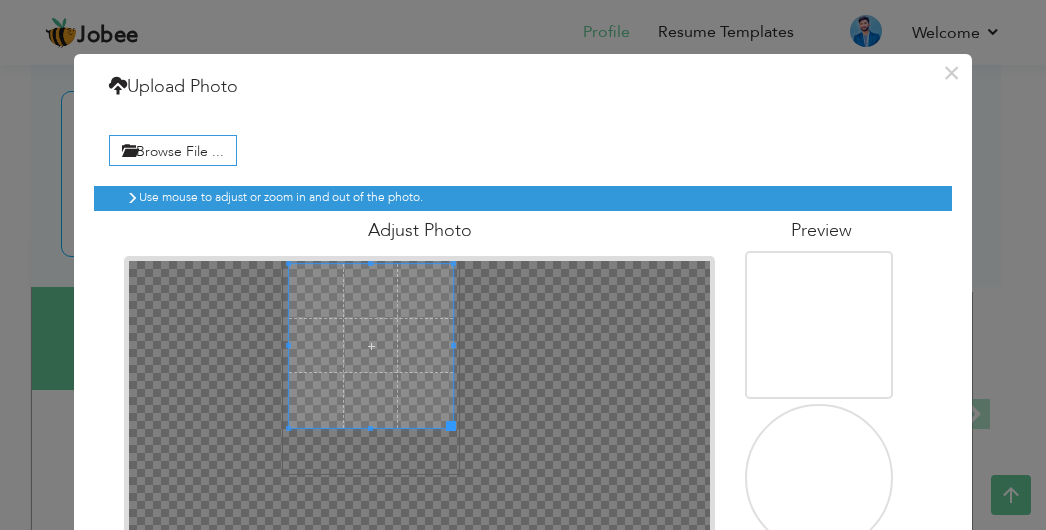 click at bounding box center (420, 406) 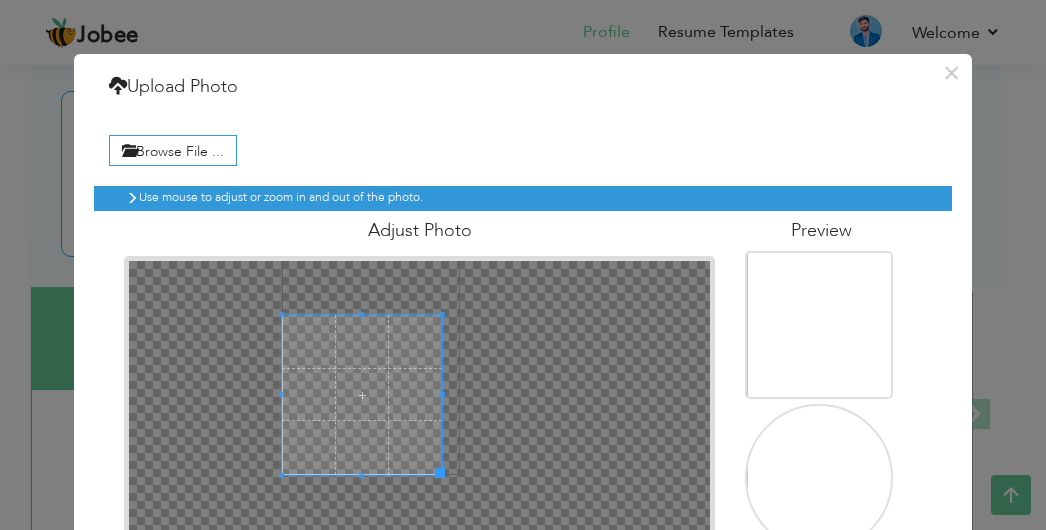 click at bounding box center [420, 406] 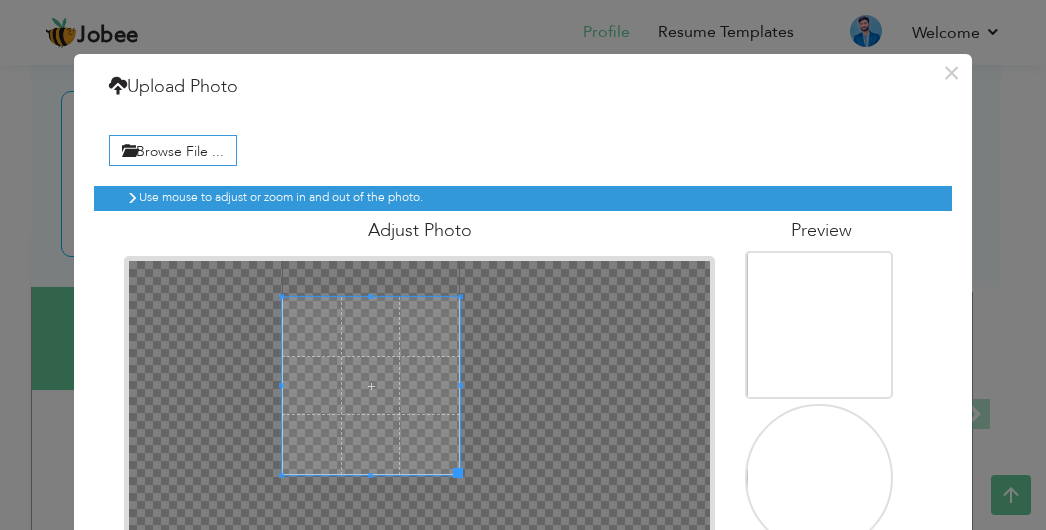click at bounding box center [420, 406] 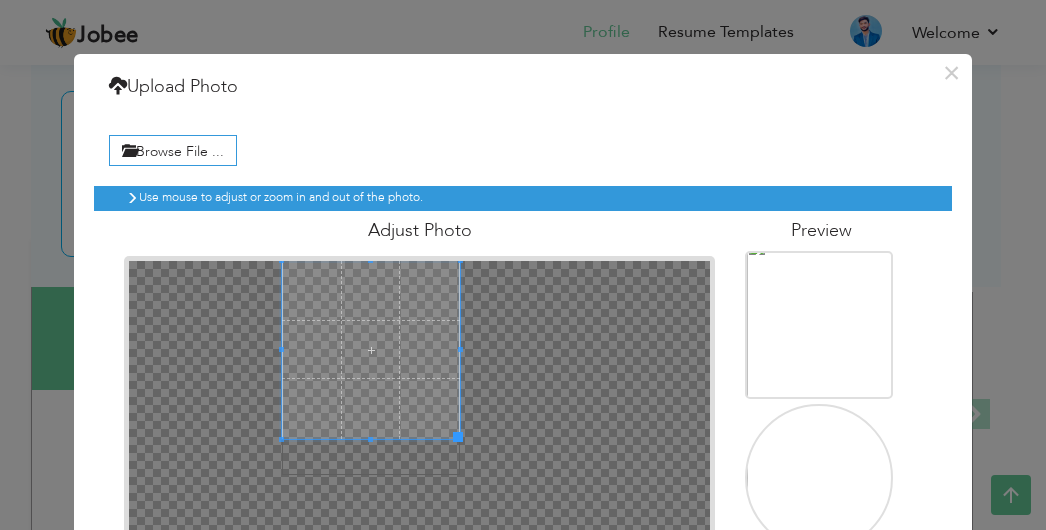 click at bounding box center [371, 350] 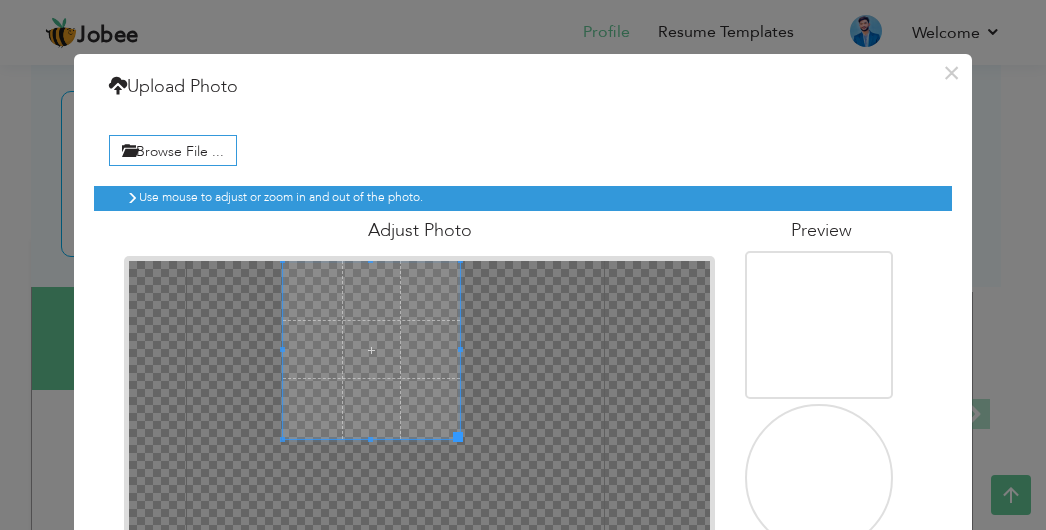 click on "Use mouse to adjust or zoom in and out of the photo.
Adjust Photo" at bounding box center [523, 363] 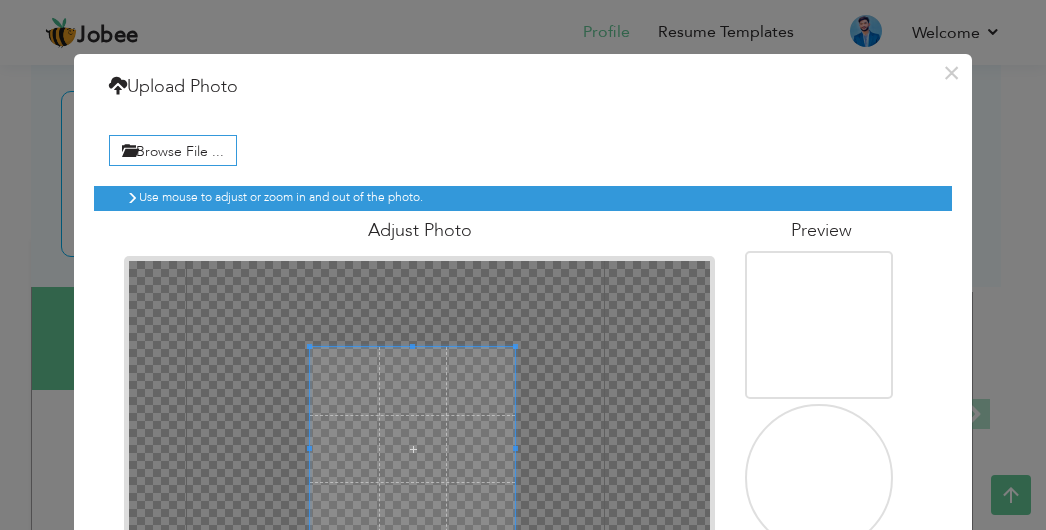 click at bounding box center [420, 406] 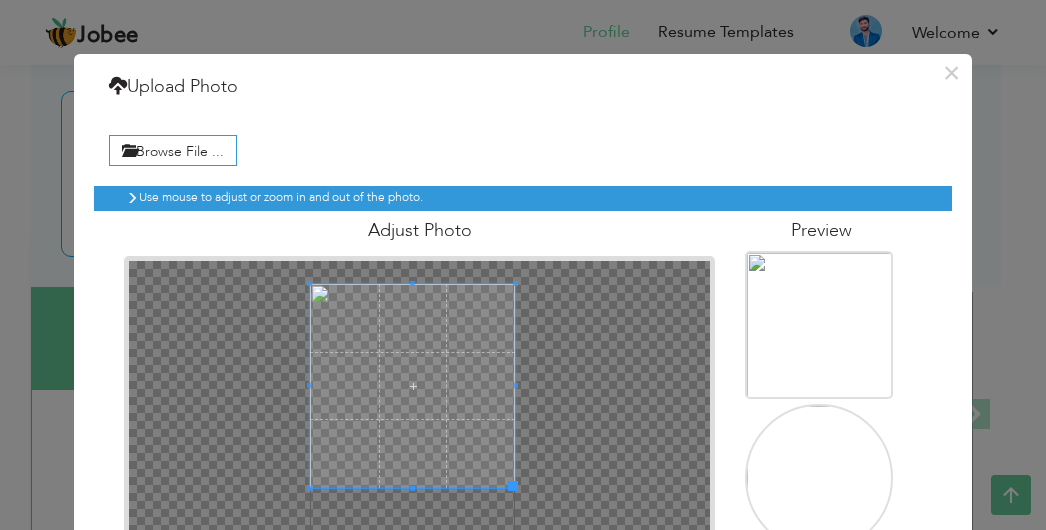 click at bounding box center (412, 386) 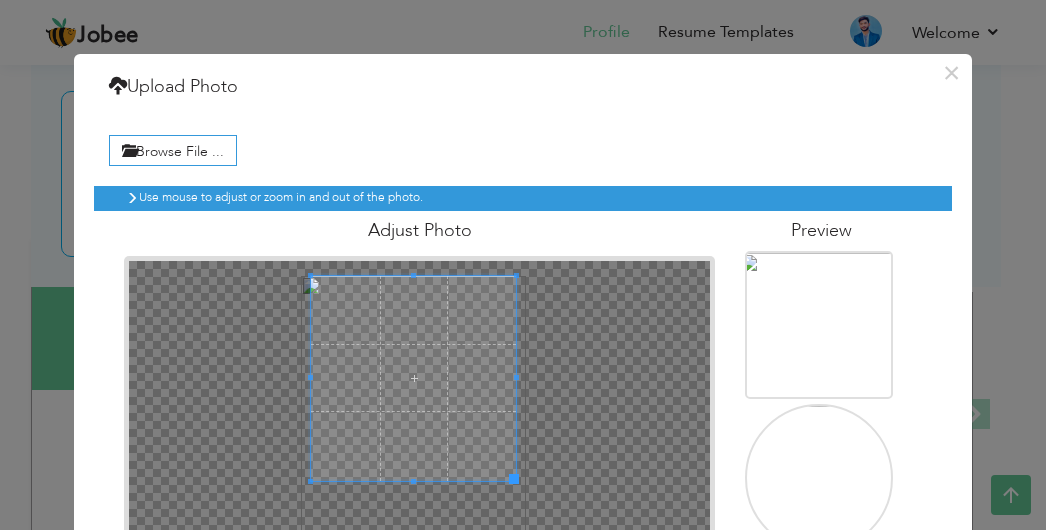 click at bounding box center (413, 378) 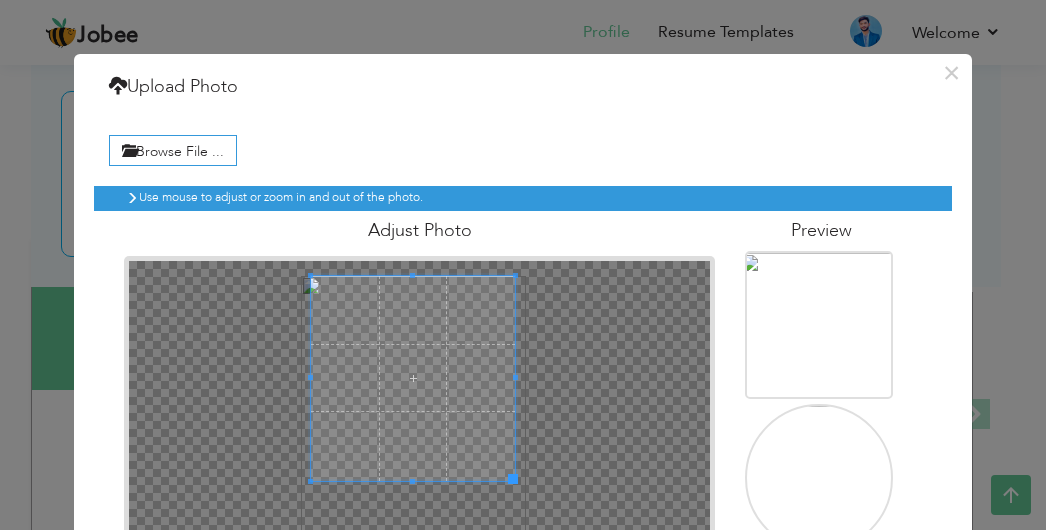 scroll, scrollTop: 130, scrollLeft: 0, axis: vertical 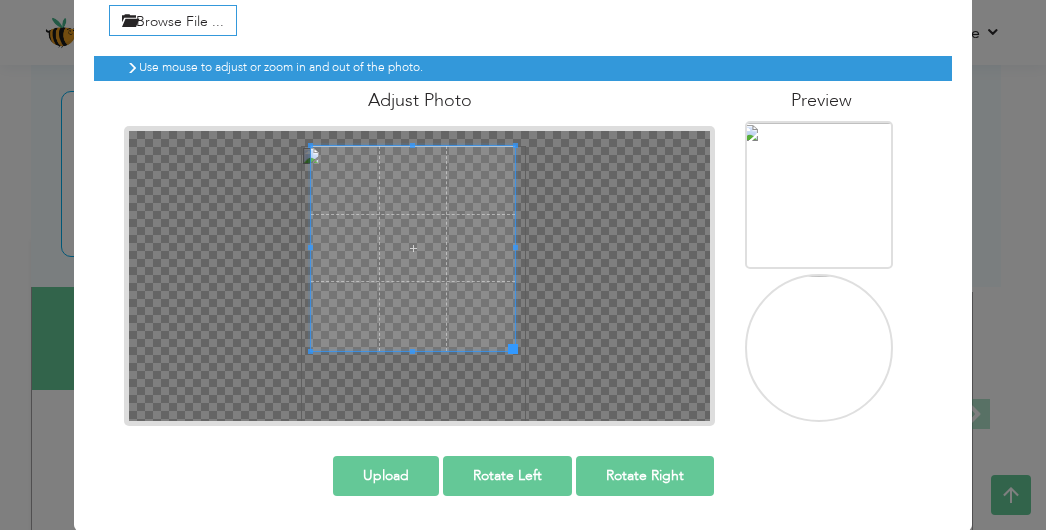 click on "Upload" at bounding box center (386, 476) 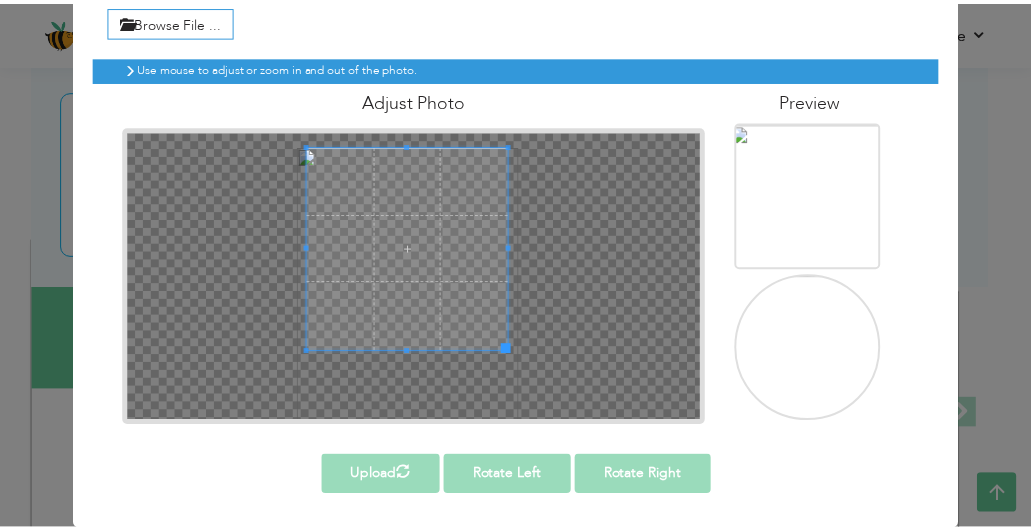 scroll, scrollTop: 0, scrollLeft: 0, axis: both 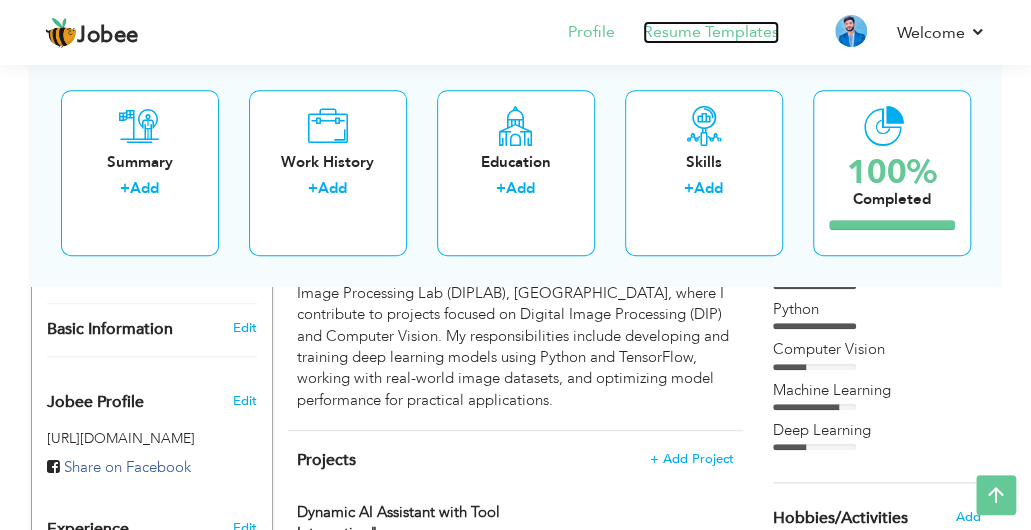 click on "Resume Templates" at bounding box center [711, 32] 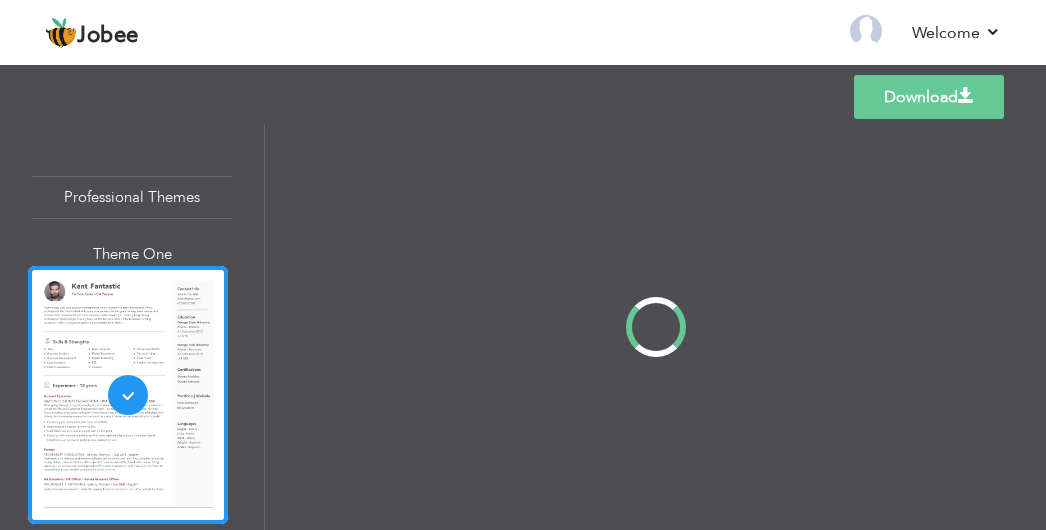 scroll, scrollTop: 0, scrollLeft: 0, axis: both 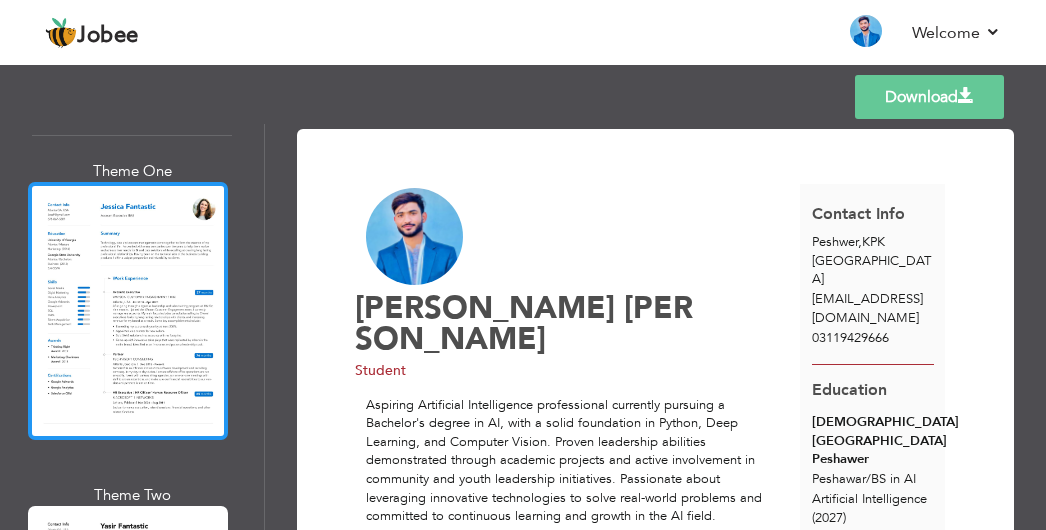 click at bounding box center [128, 311] 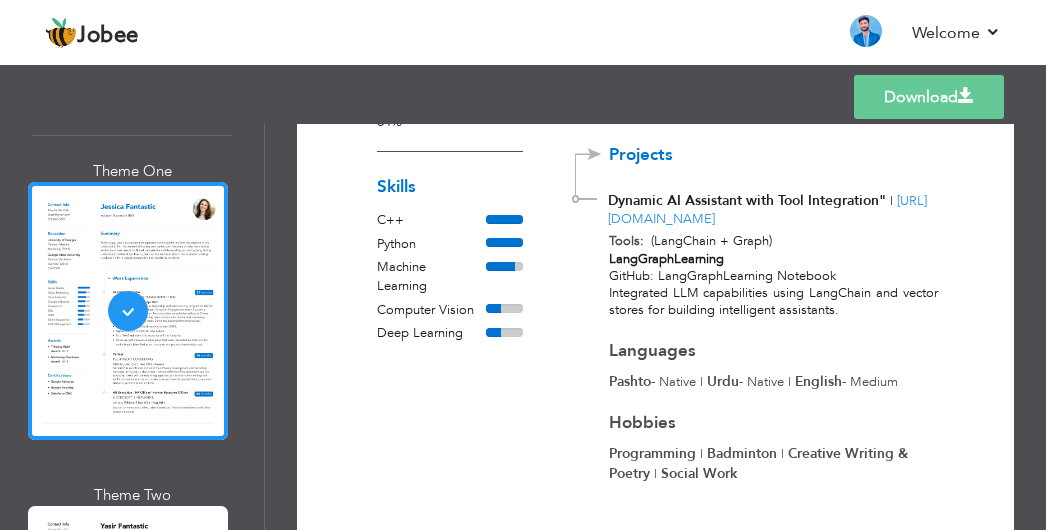 scroll, scrollTop: 710, scrollLeft: 0, axis: vertical 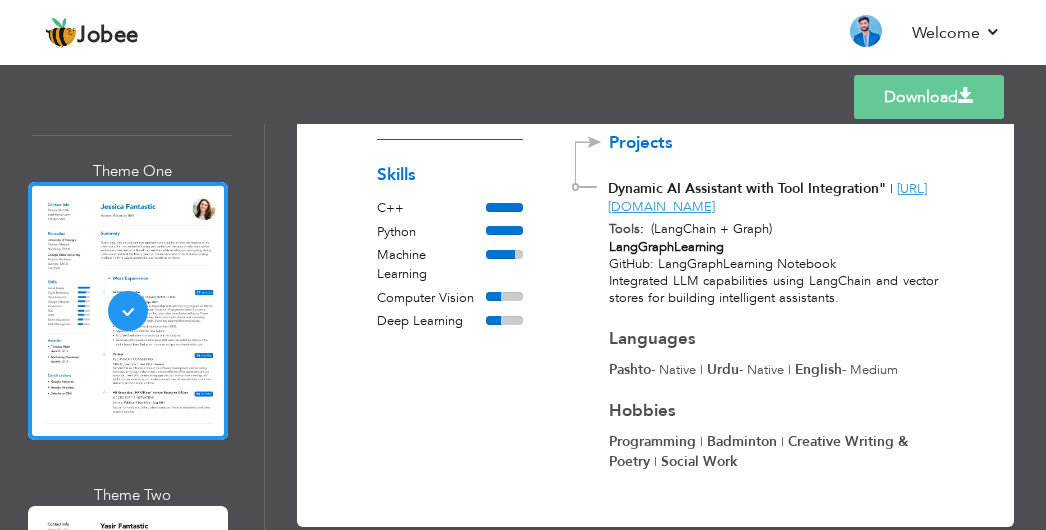 click on "Download" at bounding box center [929, 97] 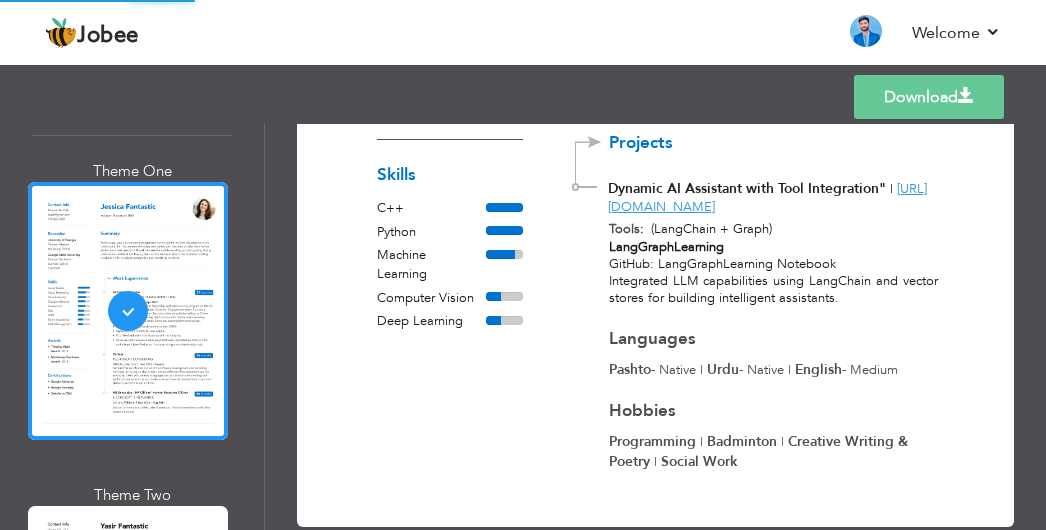 scroll, scrollTop: 782, scrollLeft: 0, axis: vertical 